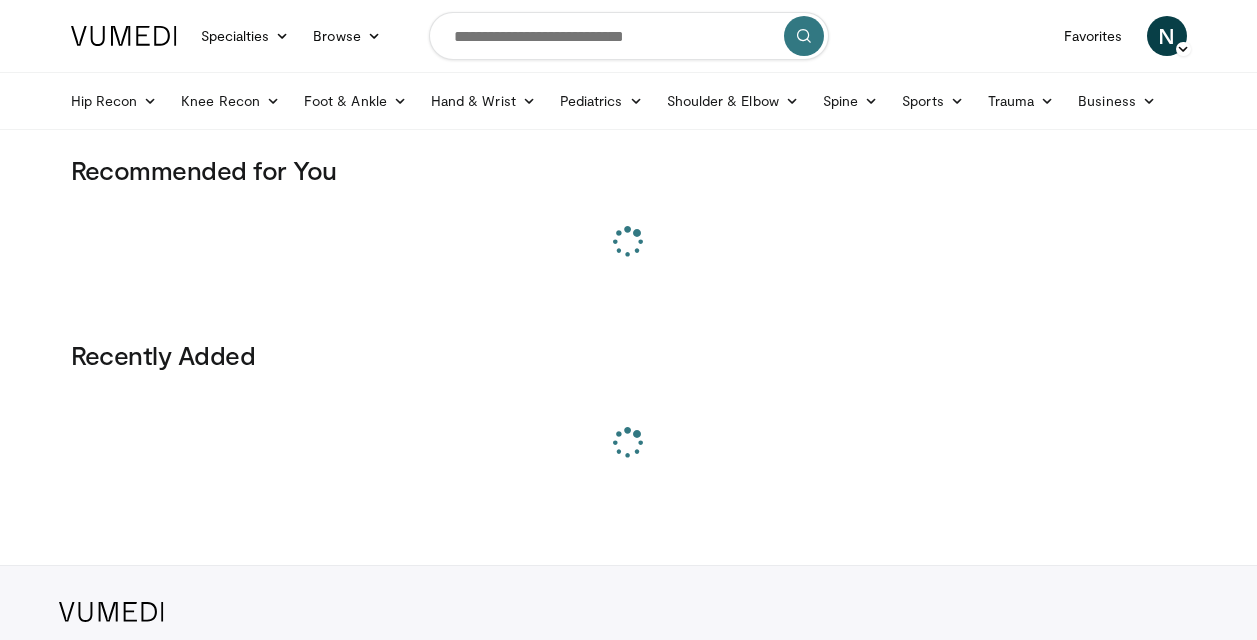 scroll, scrollTop: 0, scrollLeft: 0, axis: both 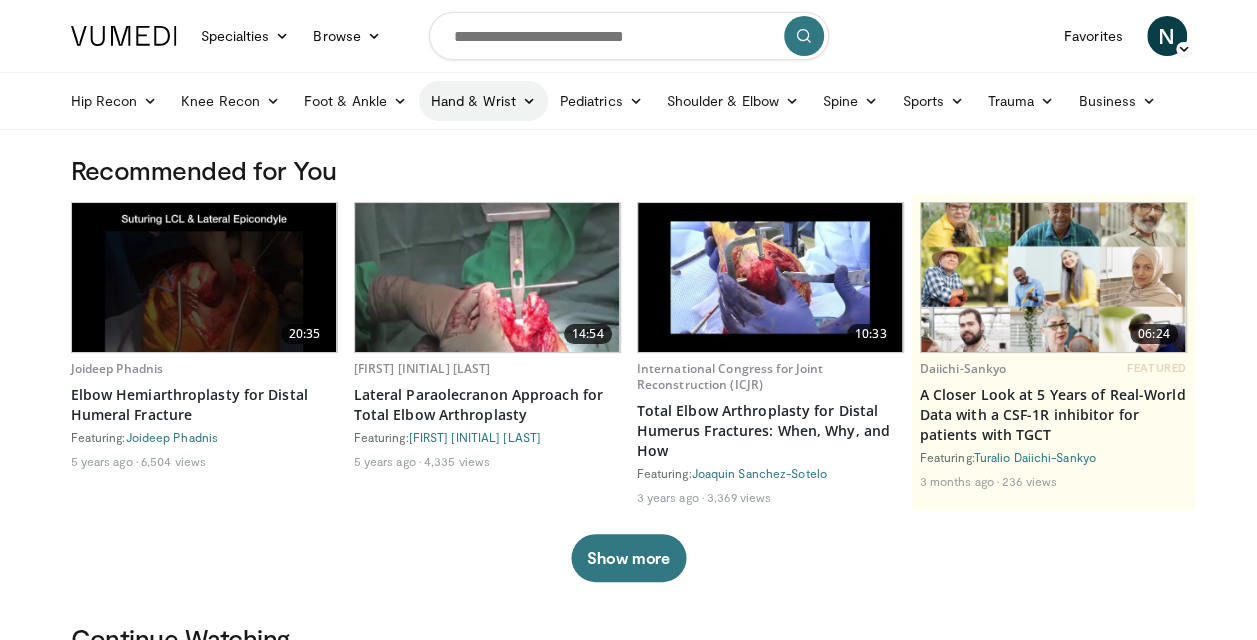 click on "Hand & Wrist" at bounding box center [483, 101] 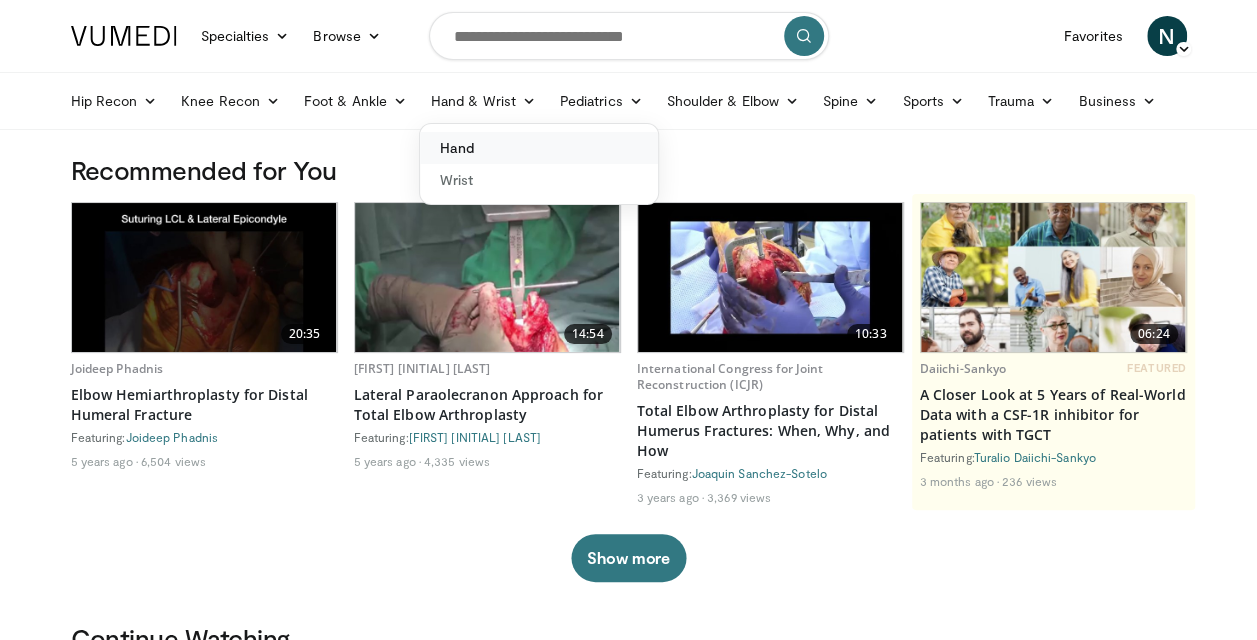click on "Hand" at bounding box center (539, 148) 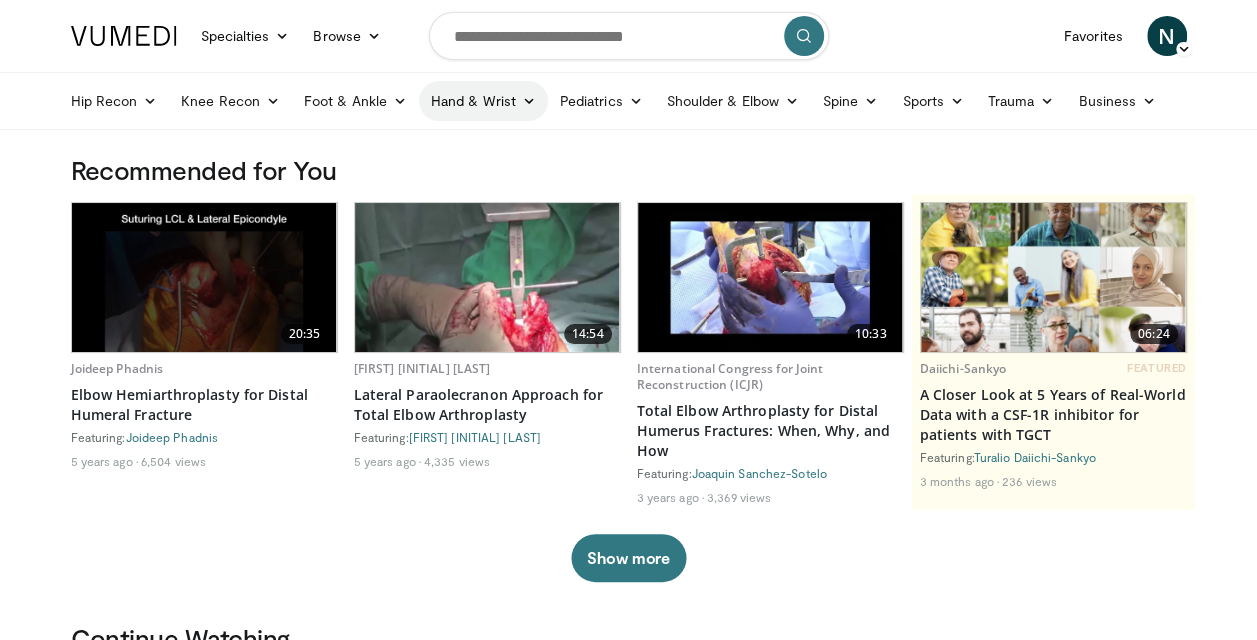 click on "Hand & Wrist" at bounding box center [483, 101] 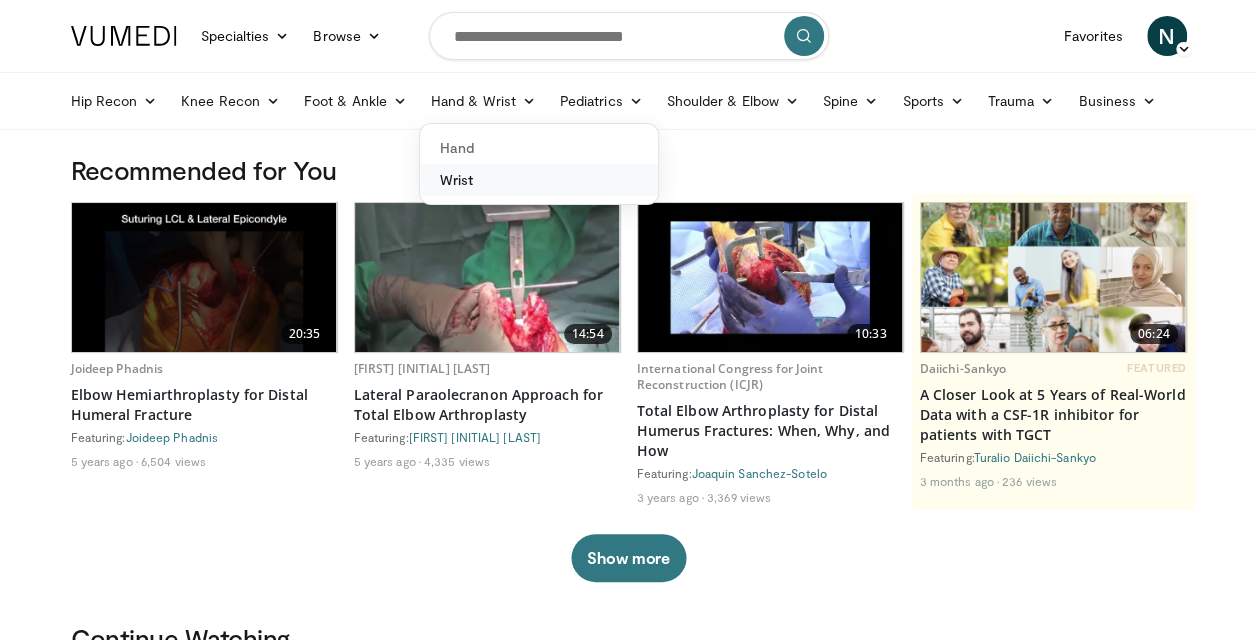 click on "Wrist" at bounding box center [539, 180] 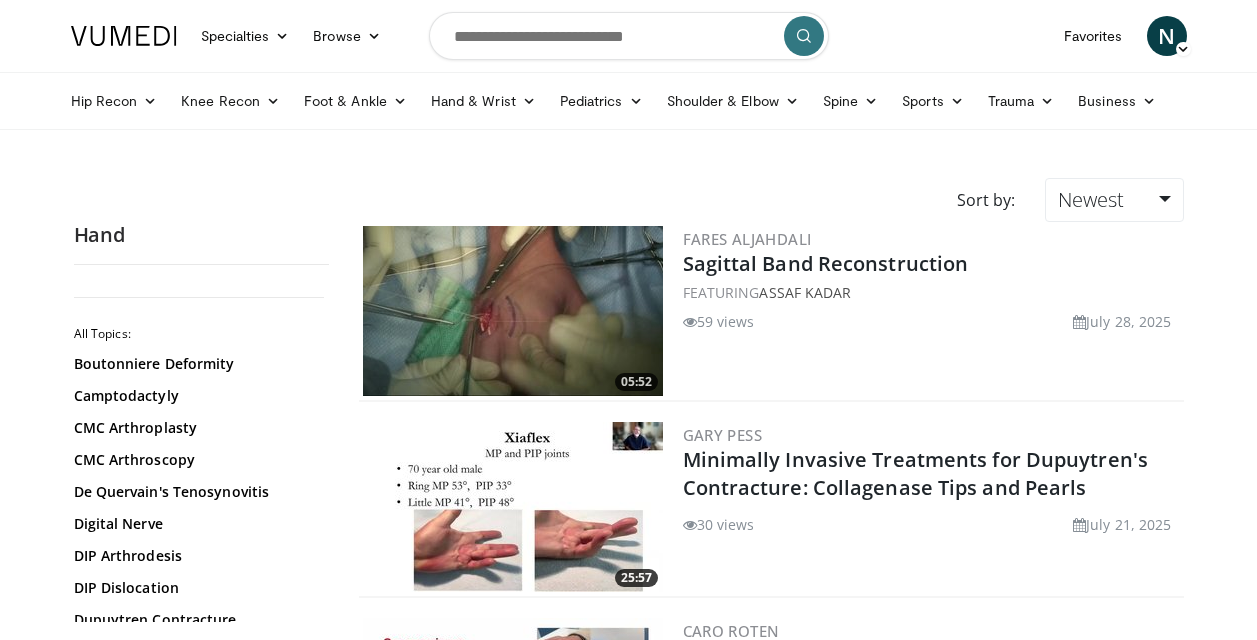 scroll, scrollTop: 0, scrollLeft: 0, axis: both 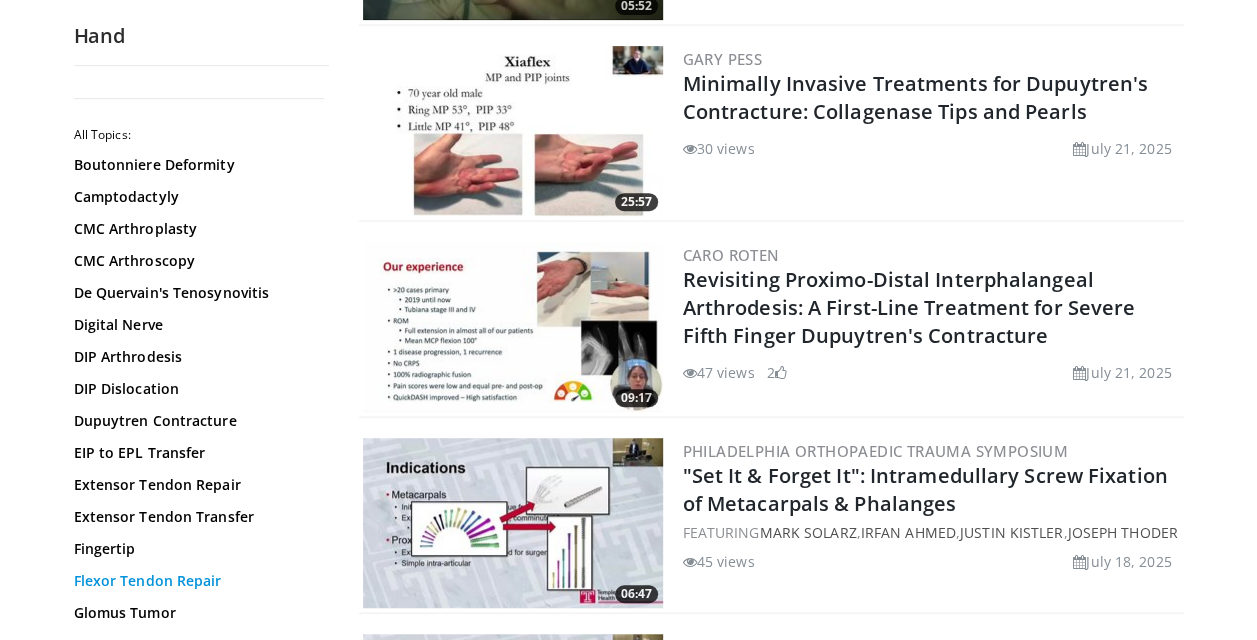 click on "Flexor Tendon Repair" at bounding box center [196, 581] 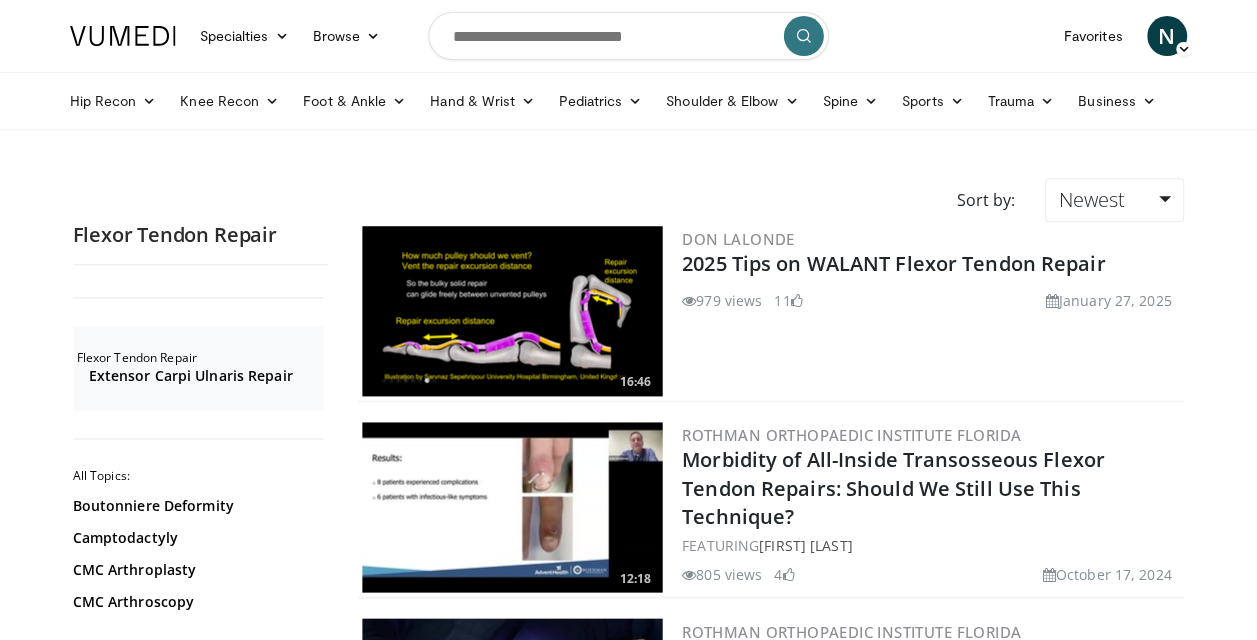 scroll, scrollTop: 0, scrollLeft: 0, axis: both 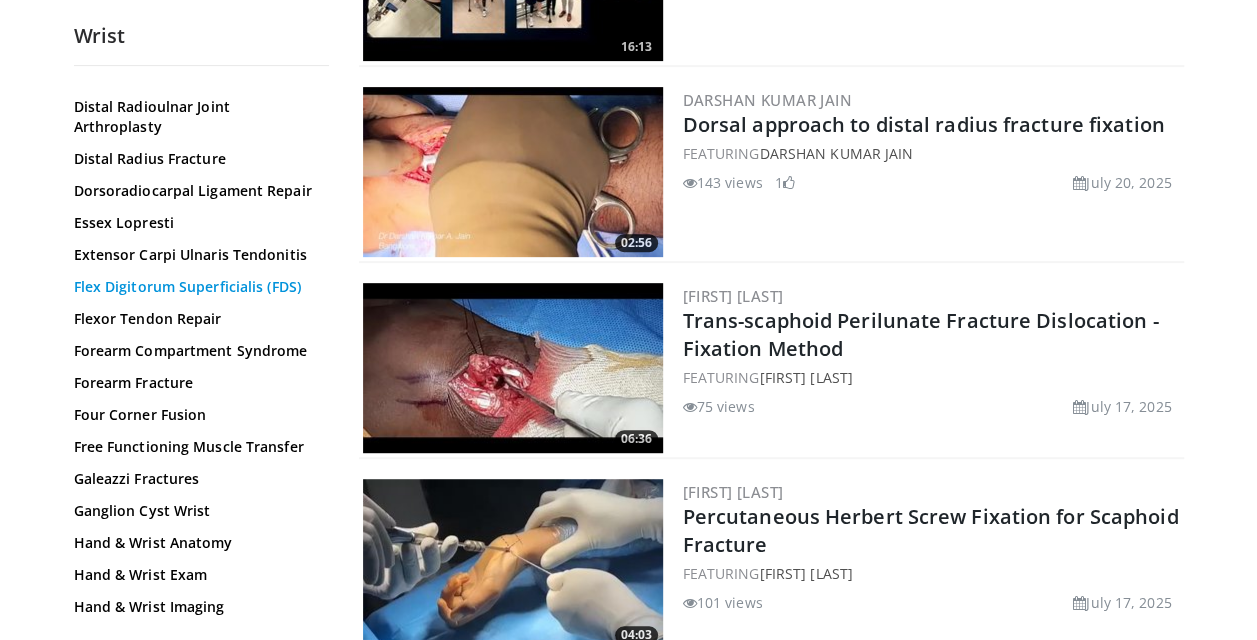 click on "Flex Digitorum Superficialis (FDS)" at bounding box center (196, 287) 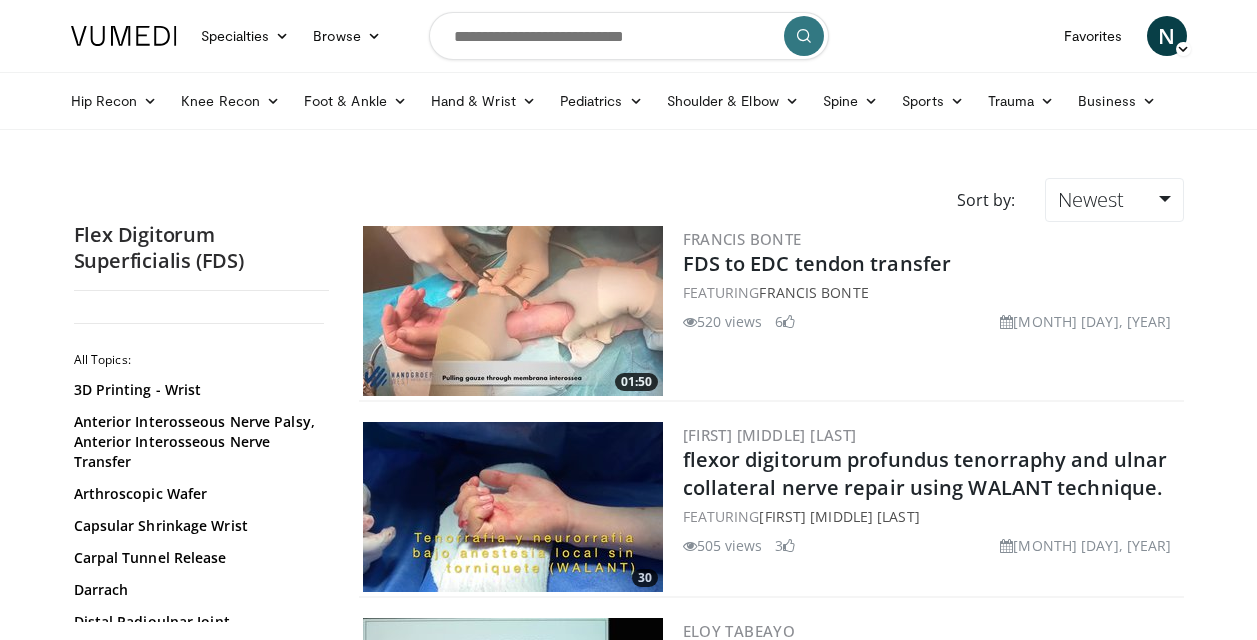 scroll, scrollTop: 0, scrollLeft: 0, axis: both 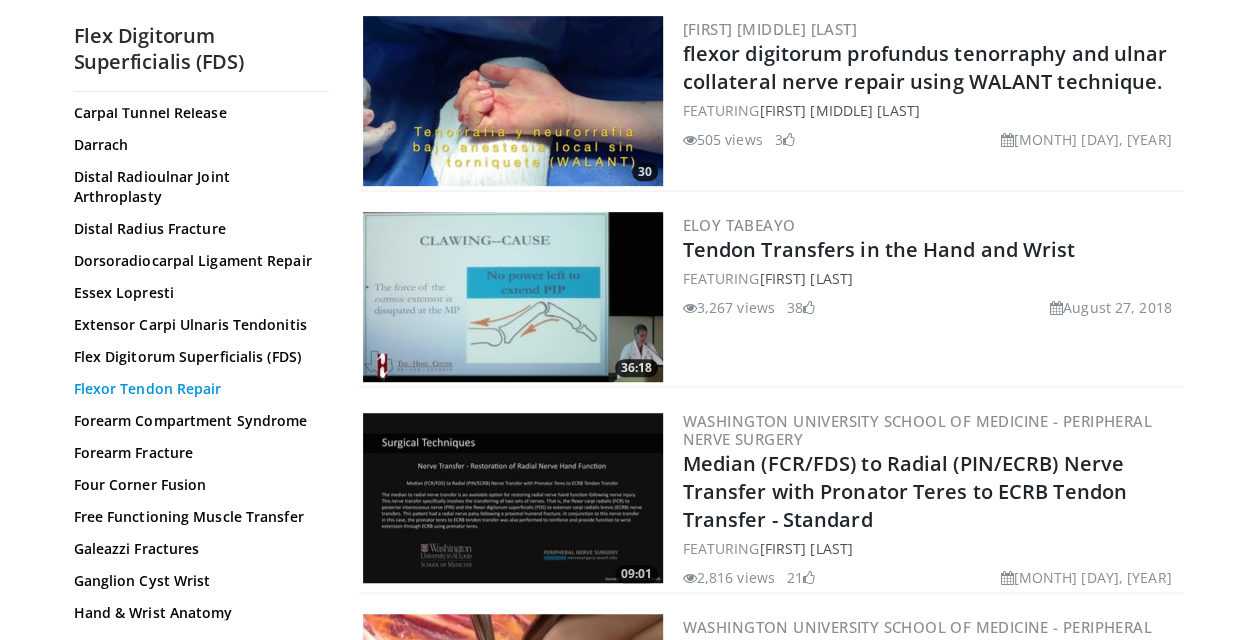 click on "Flexor Tendon Repair" at bounding box center [196, 389] 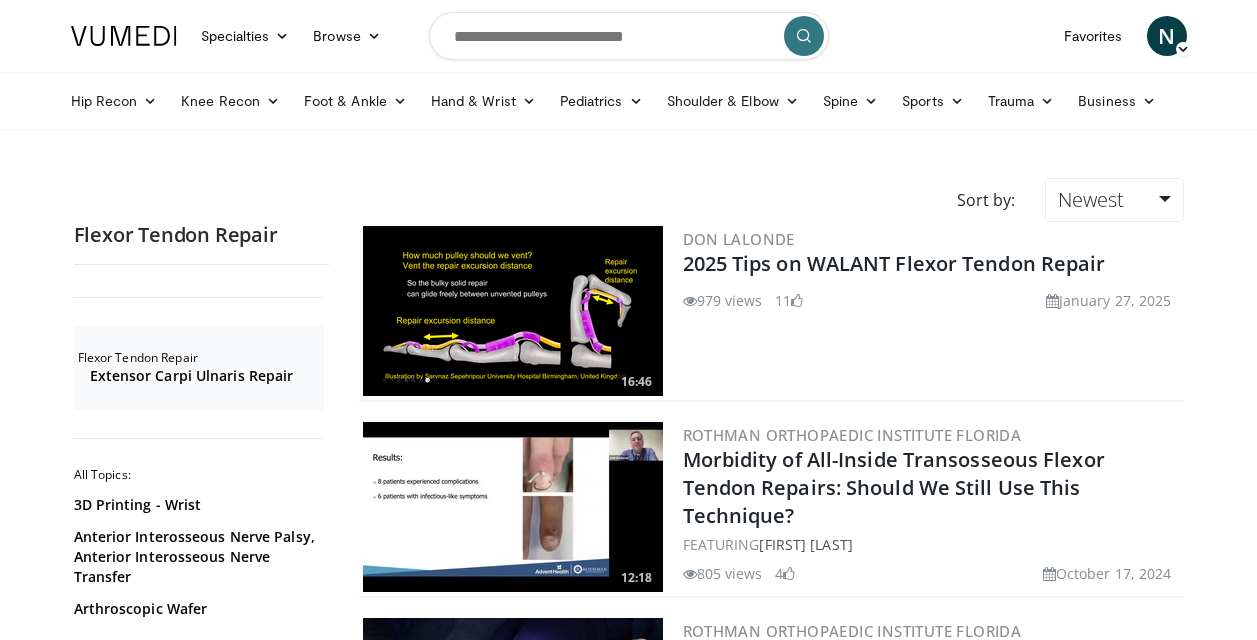 scroll, scrollTop: 0, scrollLeft: 0, axis: both 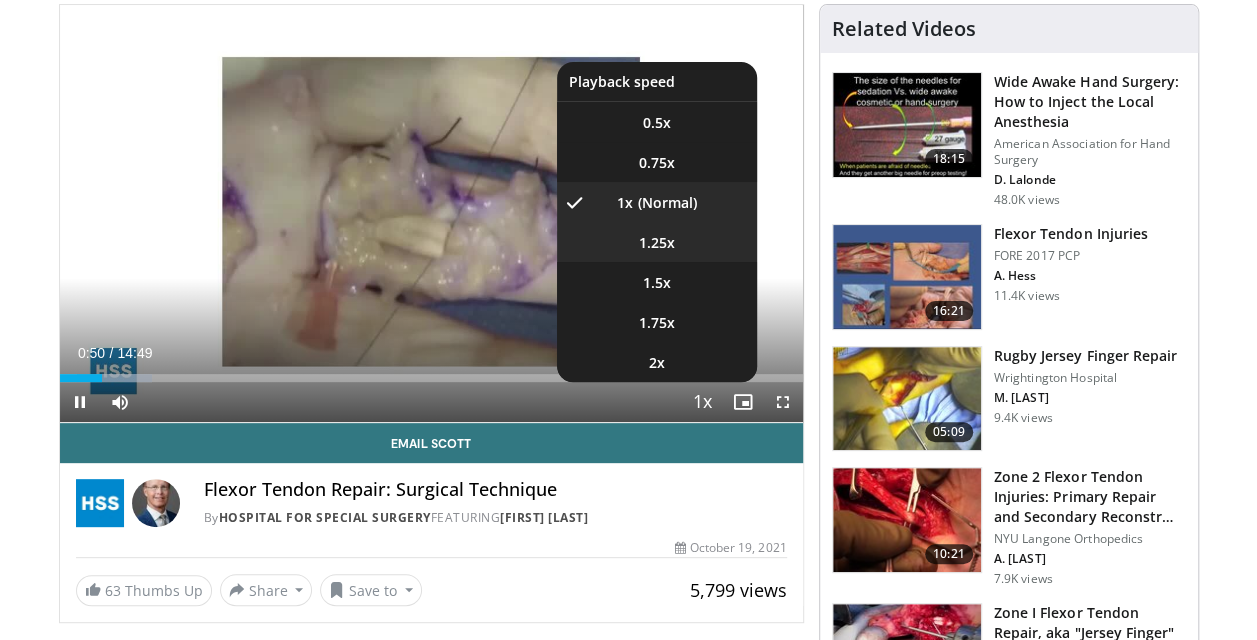 click on "1.25x" at bounding box center [657, 242] 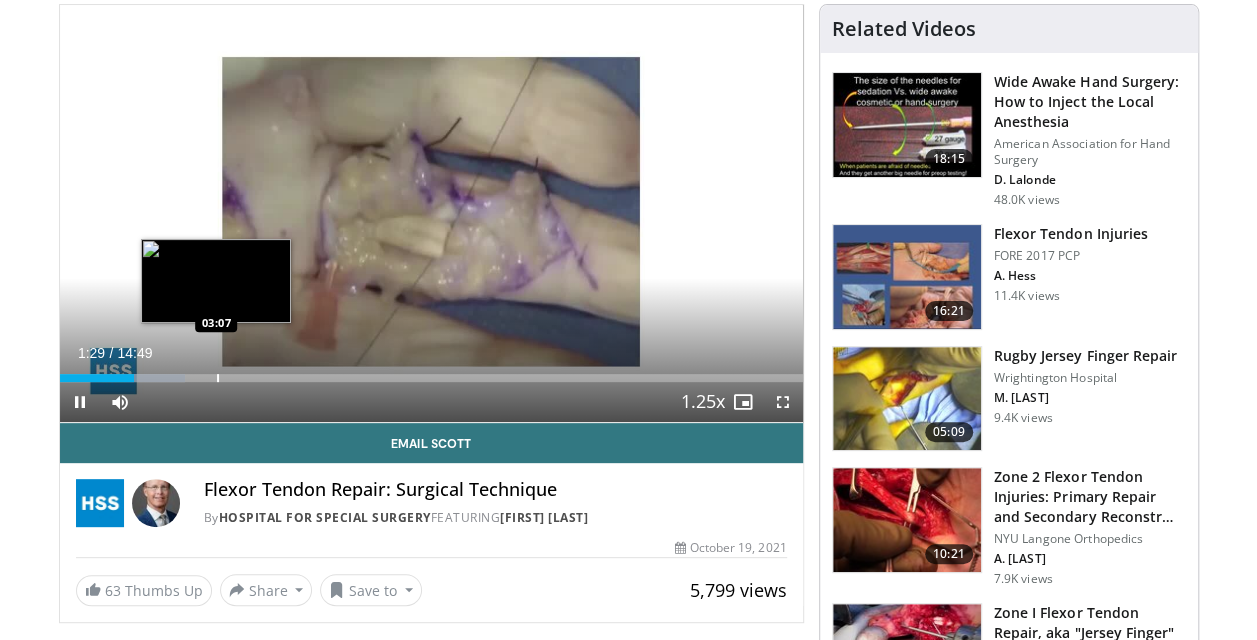 click on "Loaded :  16.85% 01:29 03:07" at bounding box center (431, 372) 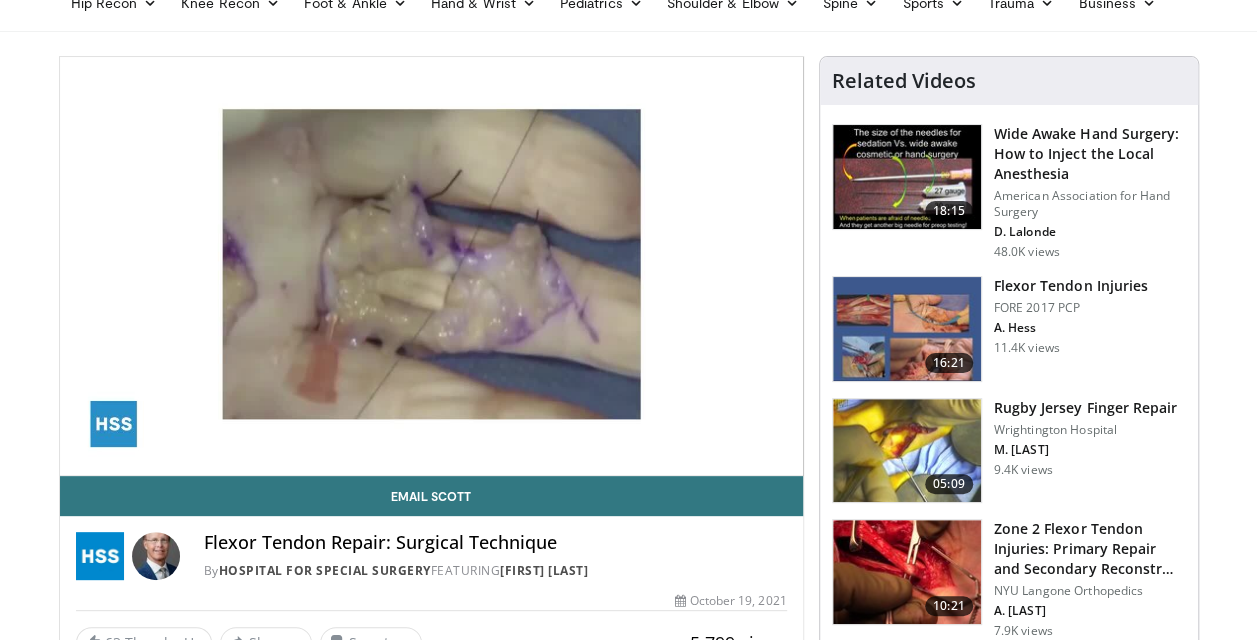 scroll, scrollTop: 84, scrollLeft: 0, axis: vertical 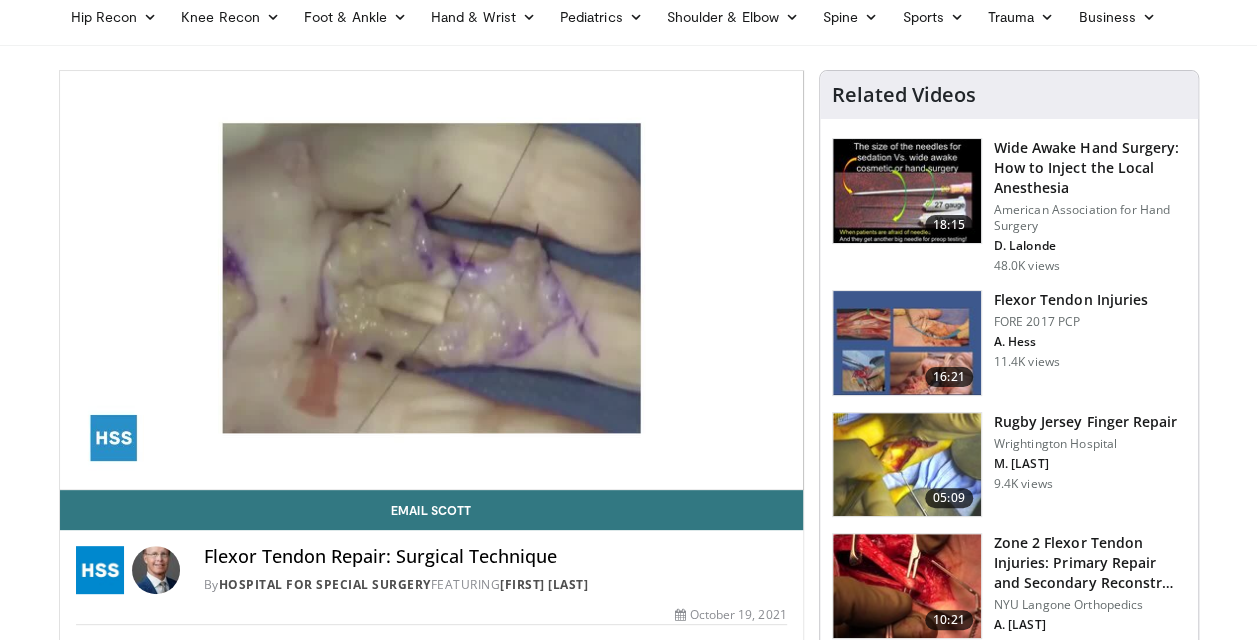 click at bounding box center [907, 586] 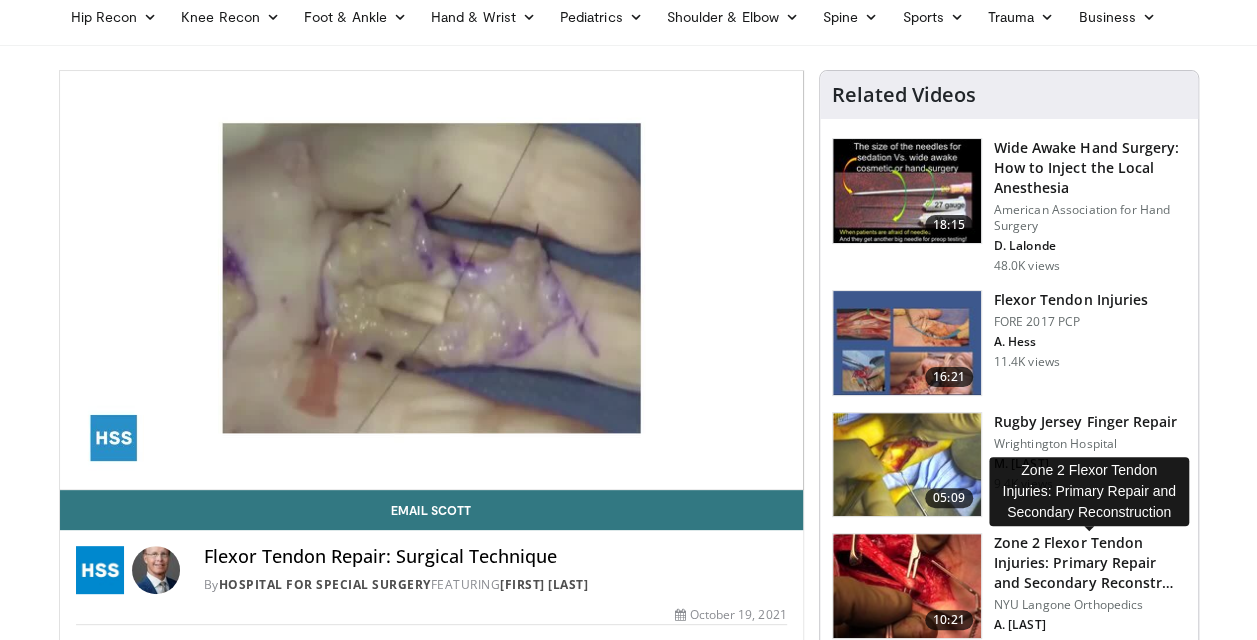 click on "Zone 2 Flexor Tendon Injuries: Primary Repair and Secondary Reconstr…" at bounding box center (1090, 563) 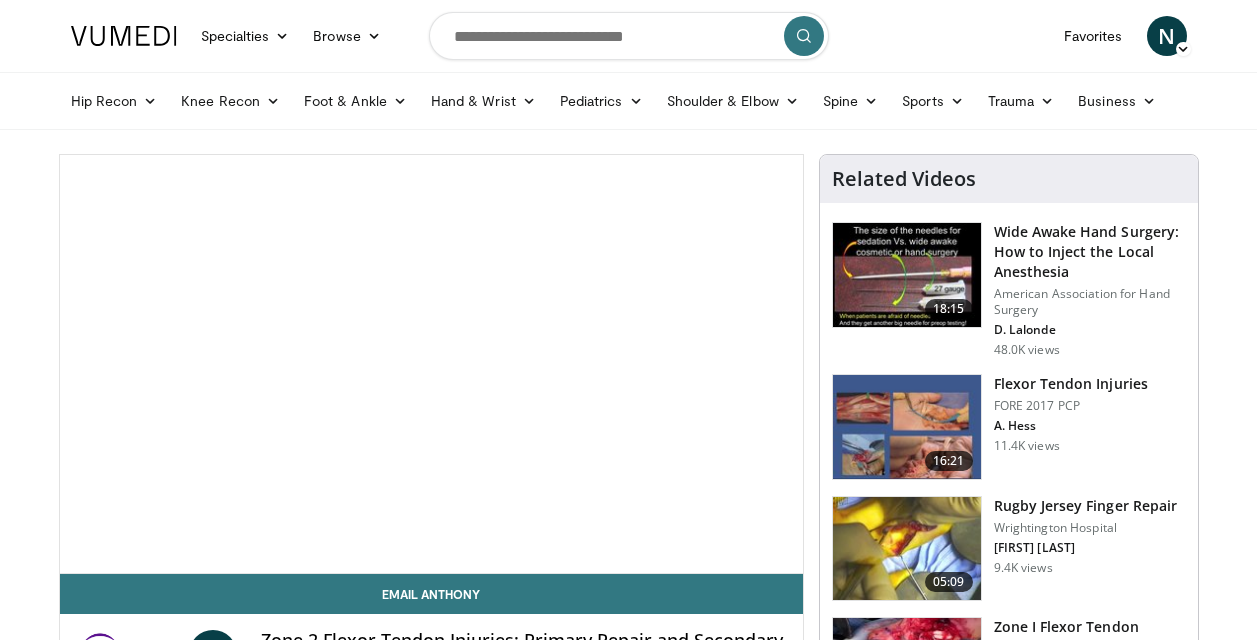 scroll, scrollTop: 0, scrollLeft: 0, axis: both 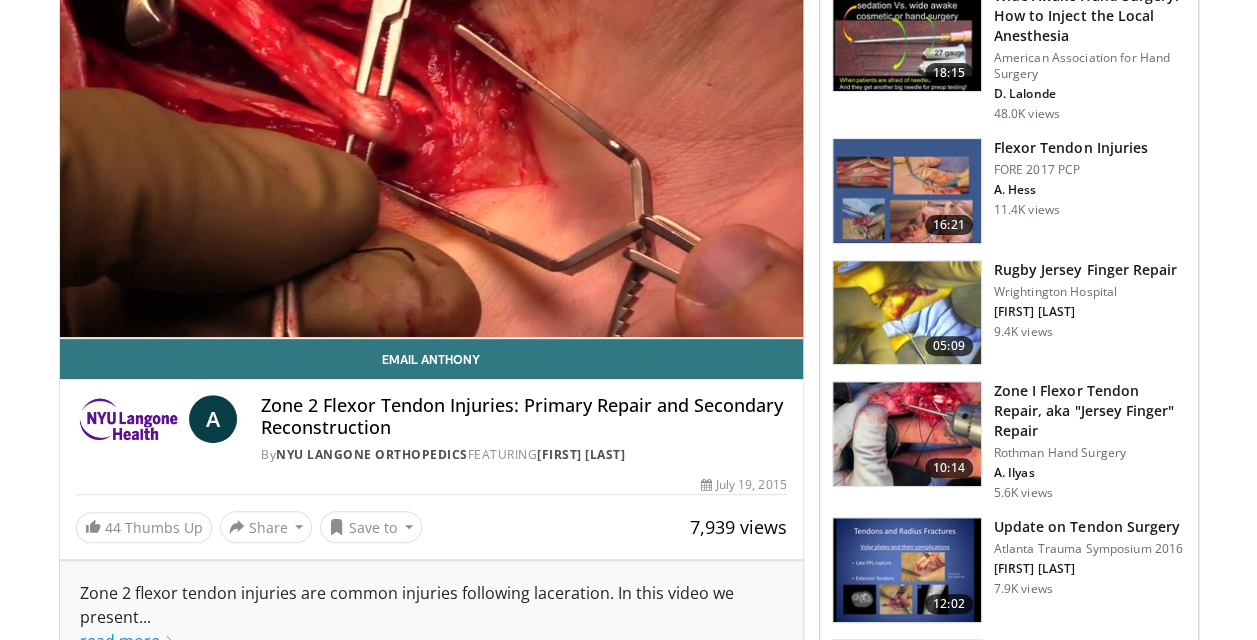 click at bounding box center [907, 191] 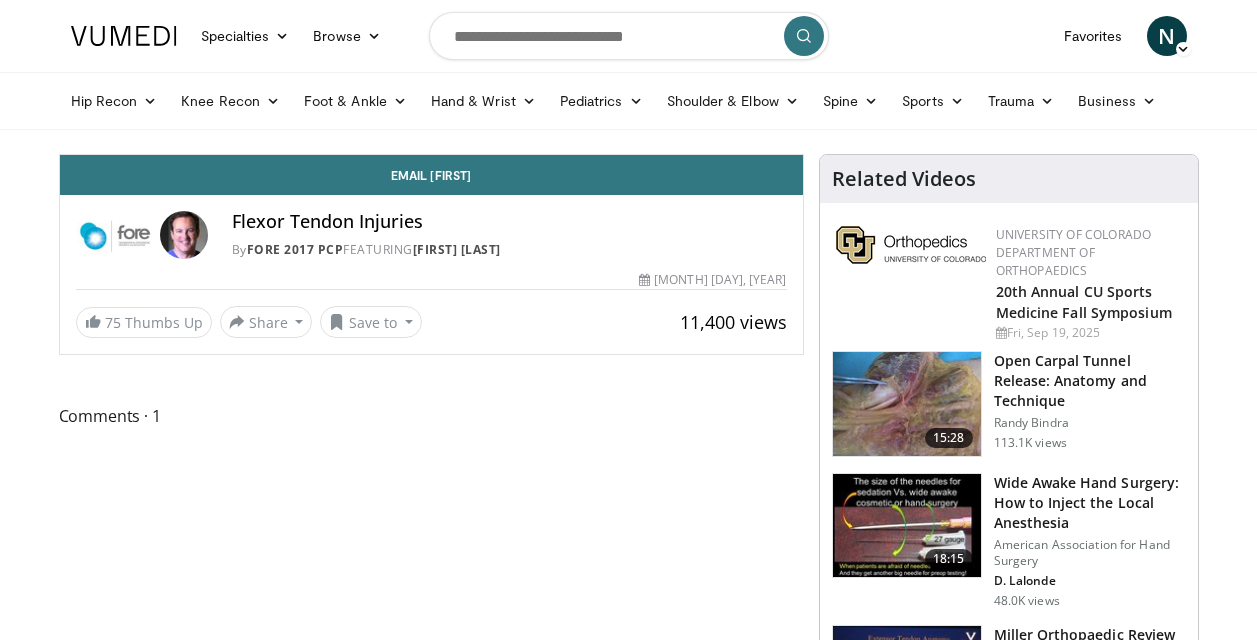 scroll, scrollTop: 0, scrollLeft: 0, axis: both 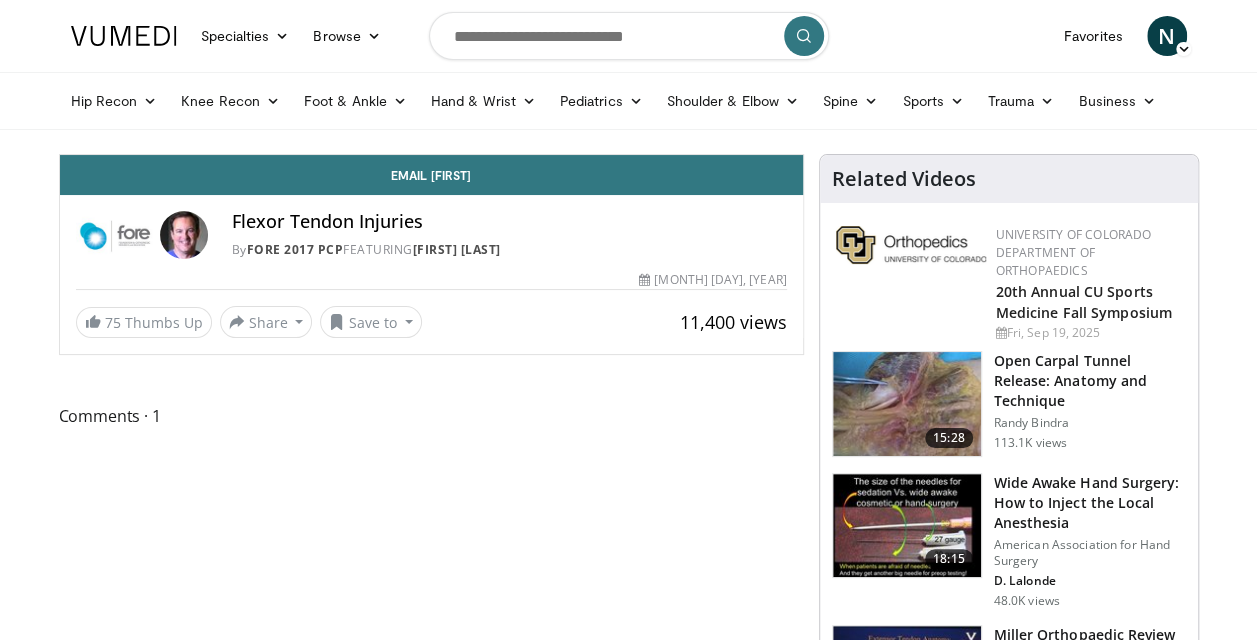 click on "Related Videos" at bounding box center [904, 179] 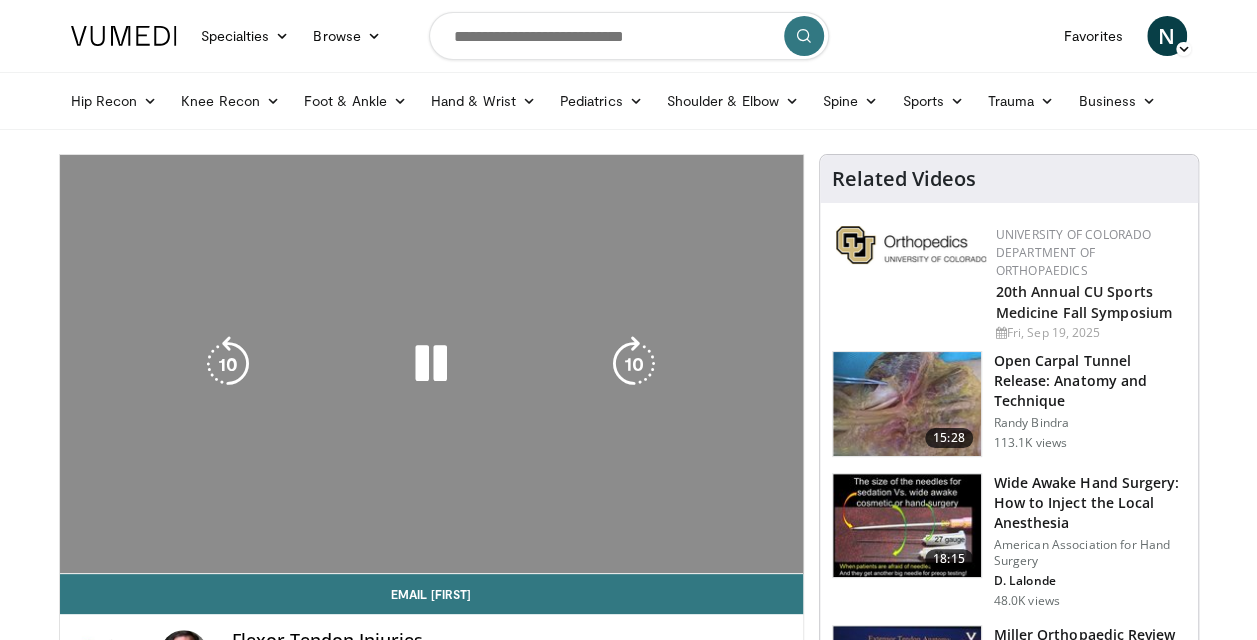 scroll, scrollTop: 0, scrollLeft: 0, axis: both 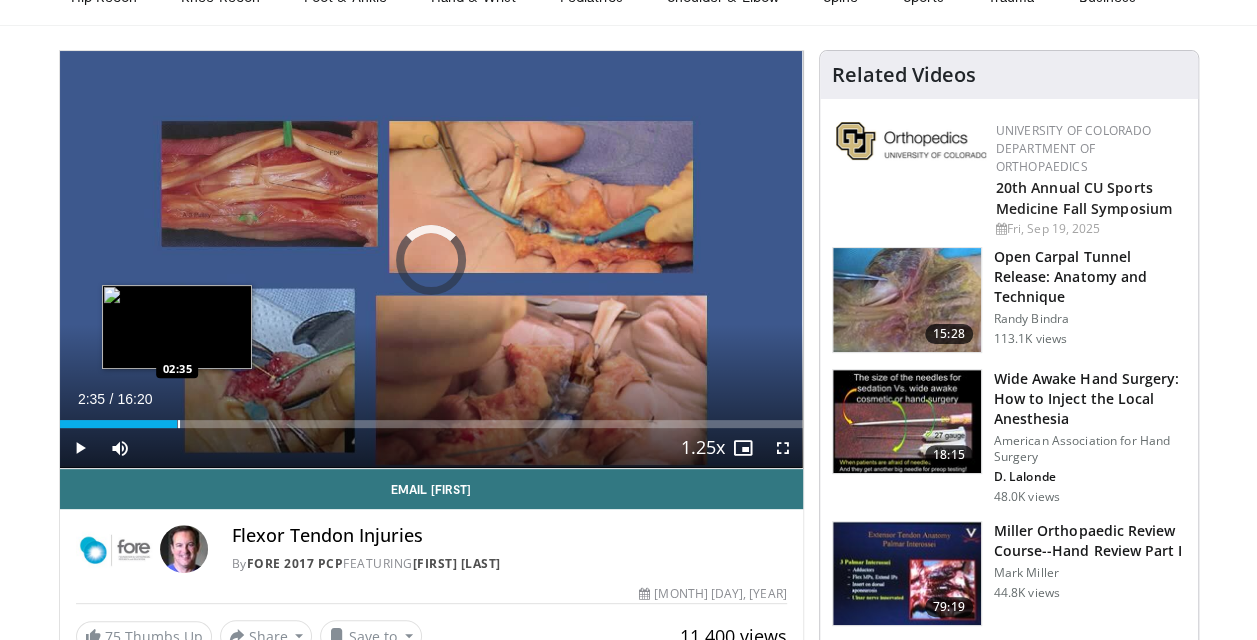 click at bounding box center (179, 424) 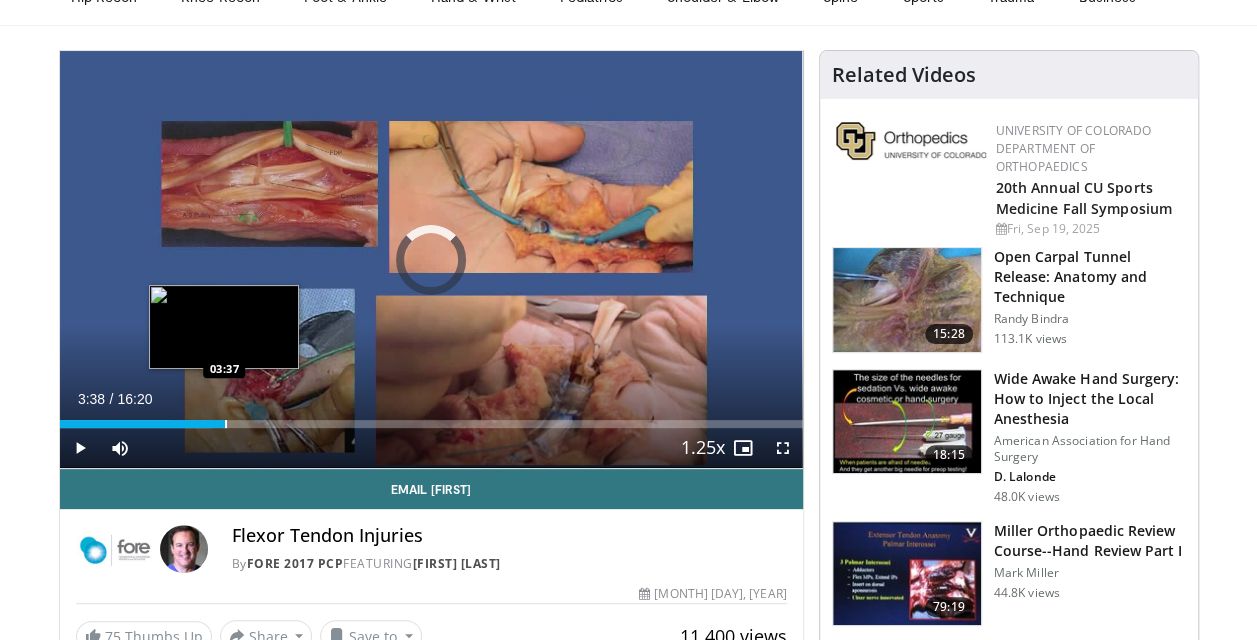 click at bounding box center [226, 424] 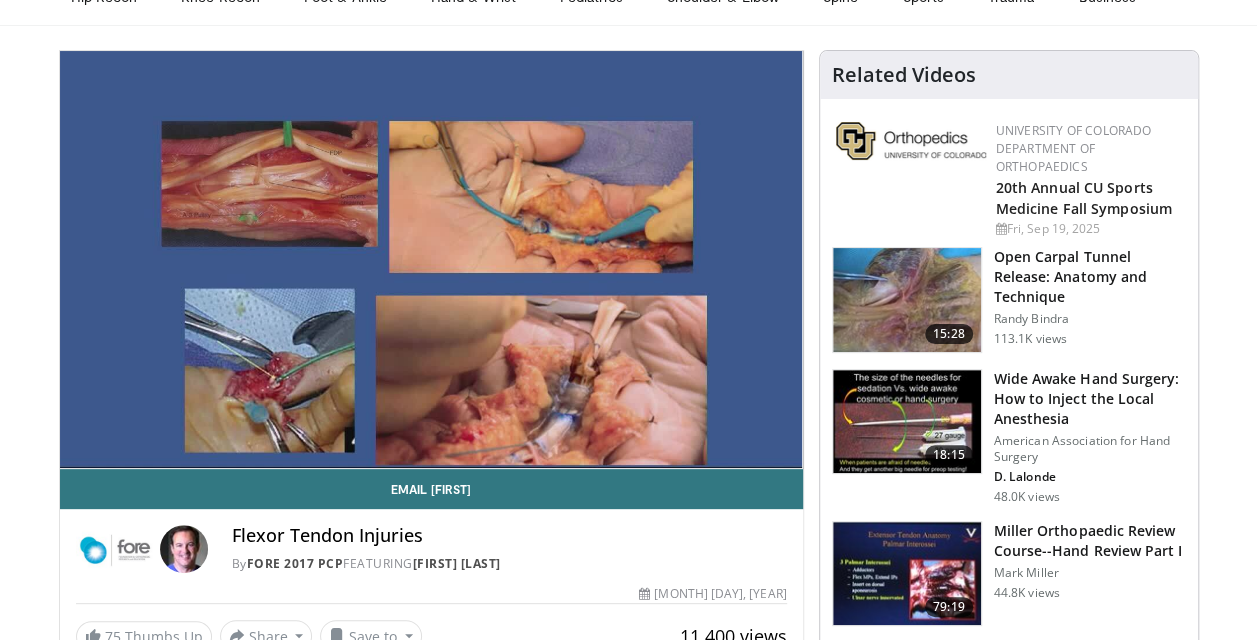 click on "10 seconds
Tap to unmute" at bounding box center (431, 259) 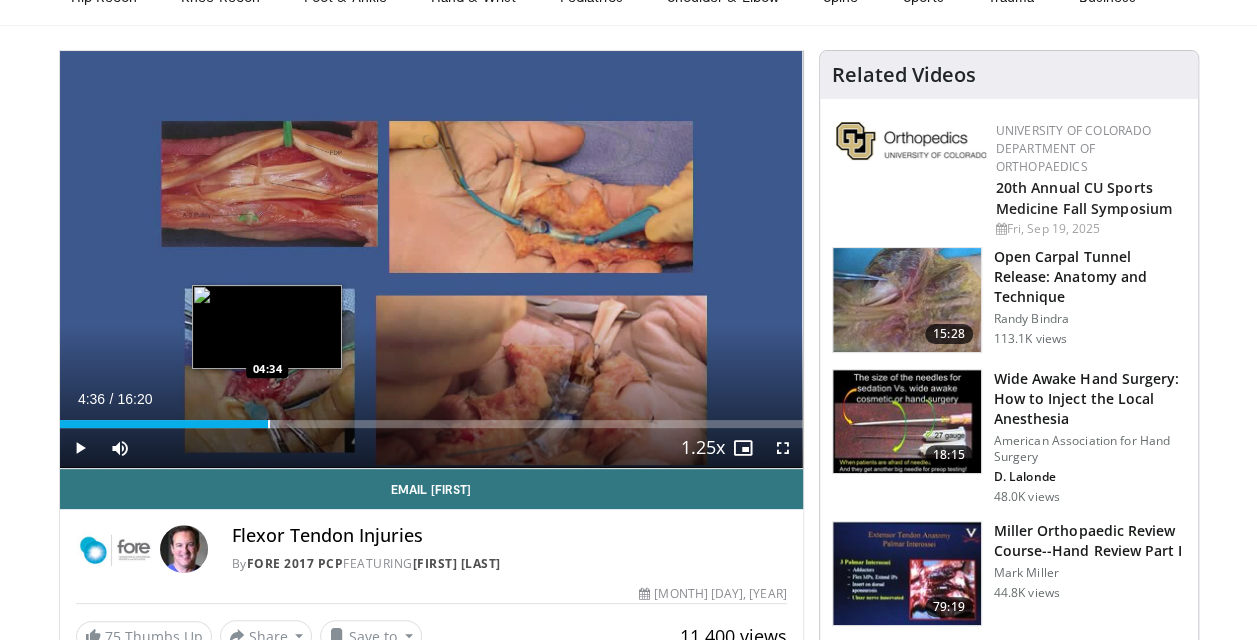 click at bounding box center [269, 424] 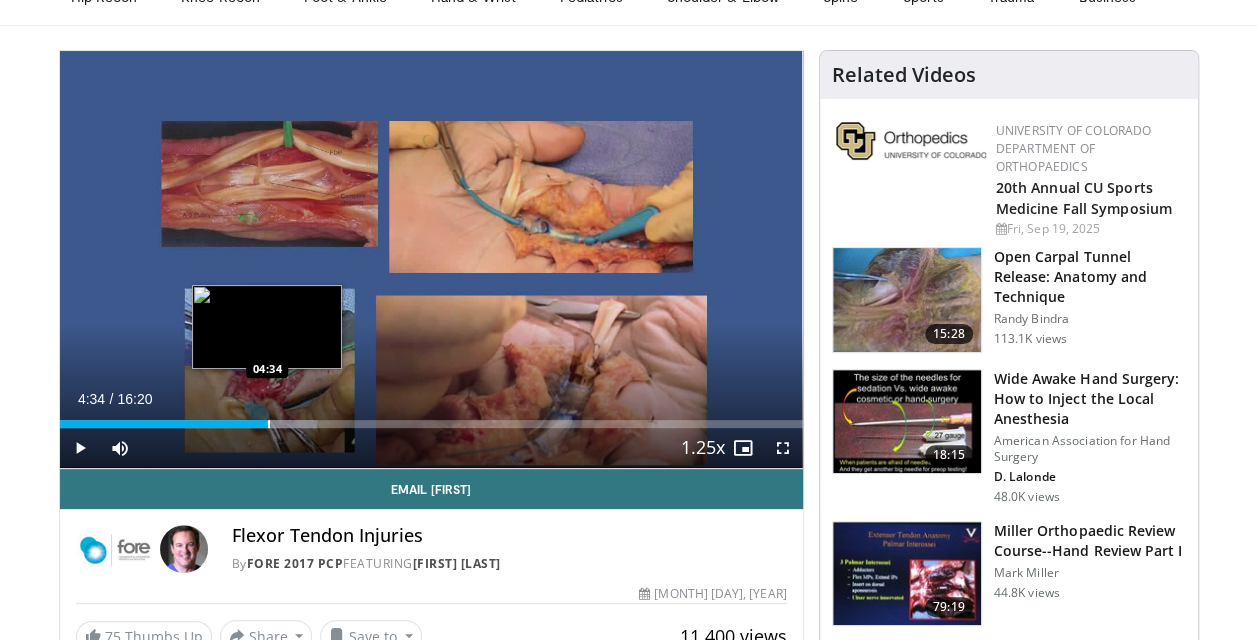 click at bounding box center [269, 424] 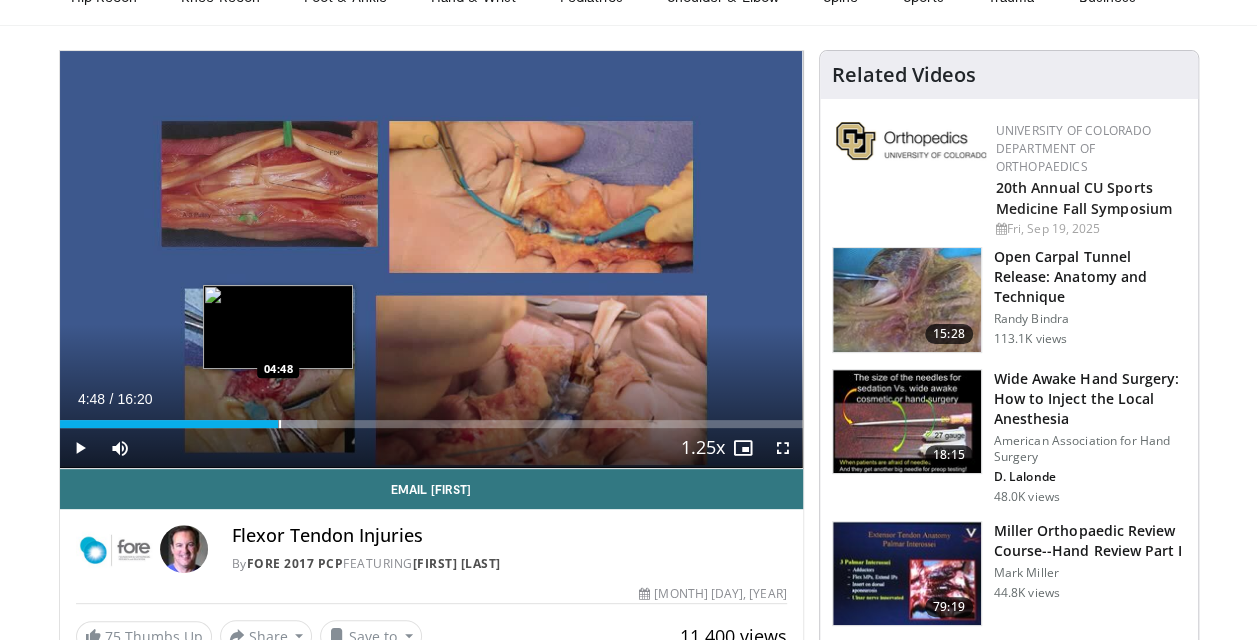 click at bounding box center [280, 424] 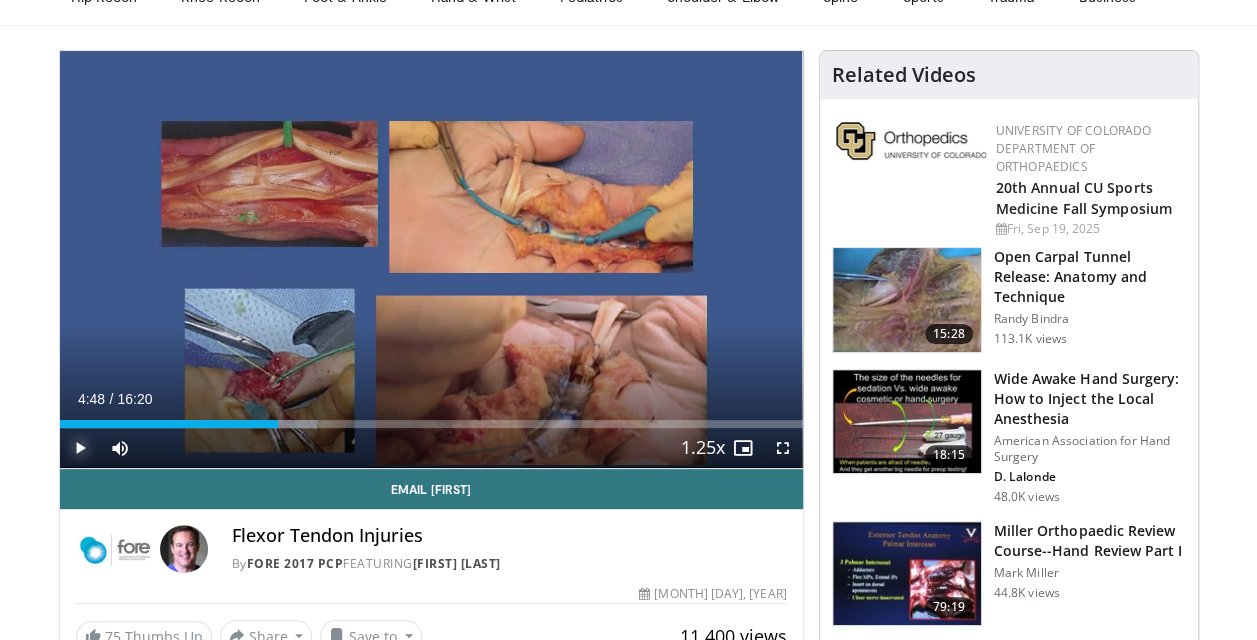 click at bounding box center [80, 448] 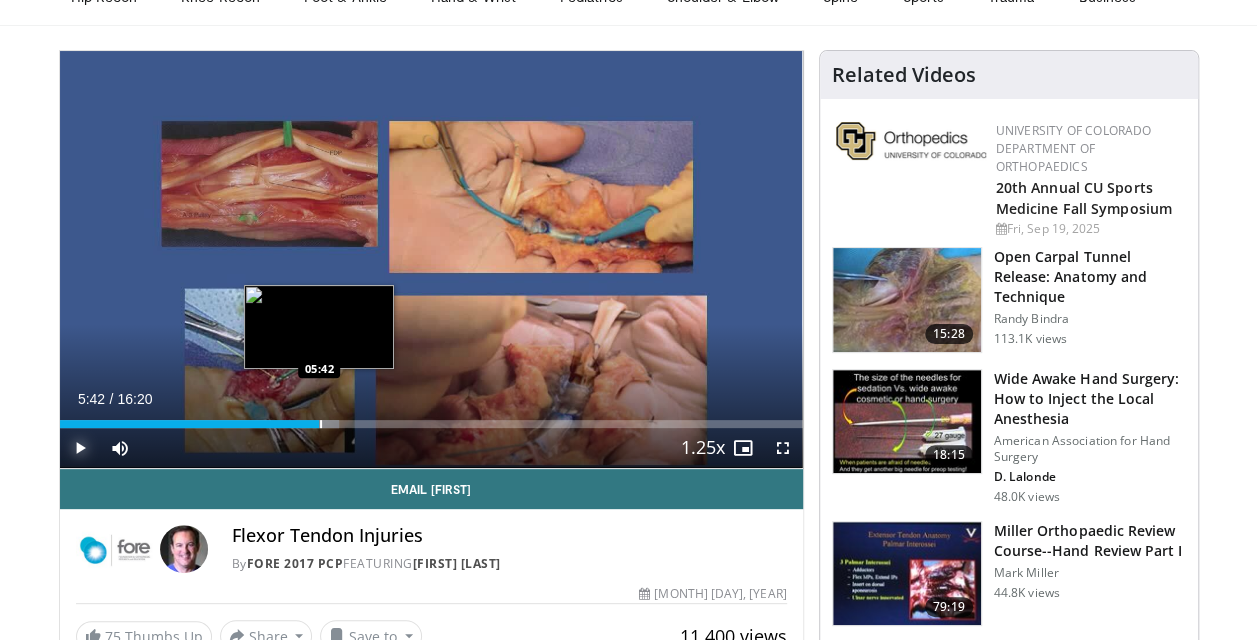click at bounding box center (321, 424) 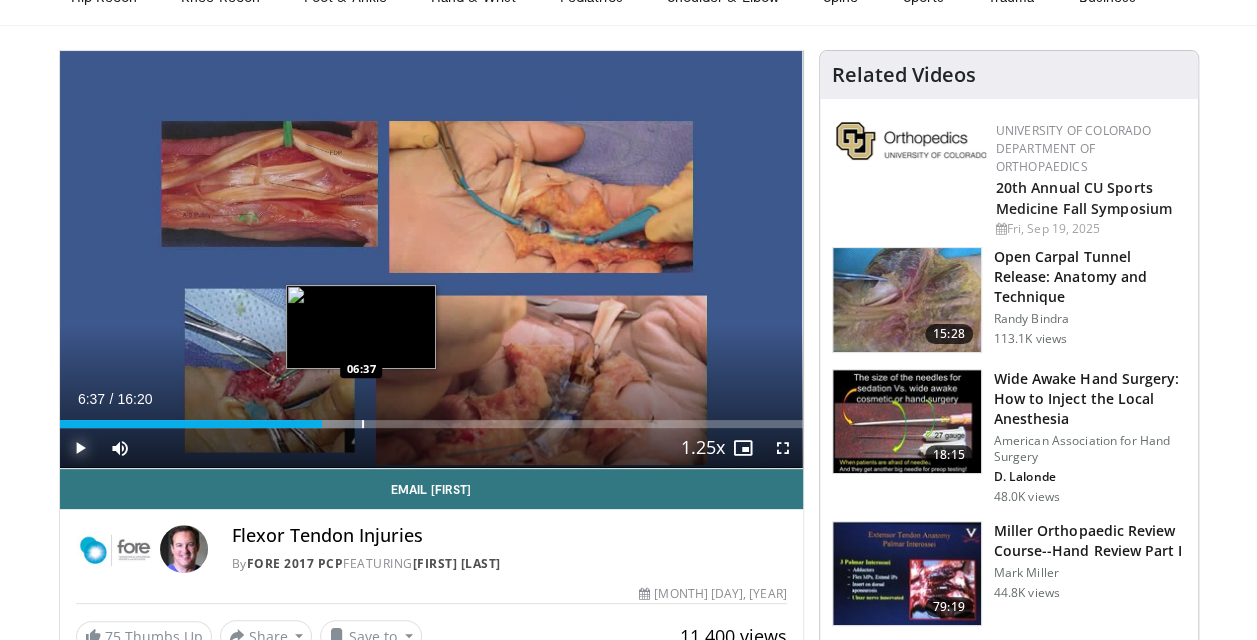 click on "Loaded :  40.84% 05:45 06:37" at bounding box center [431, 418] 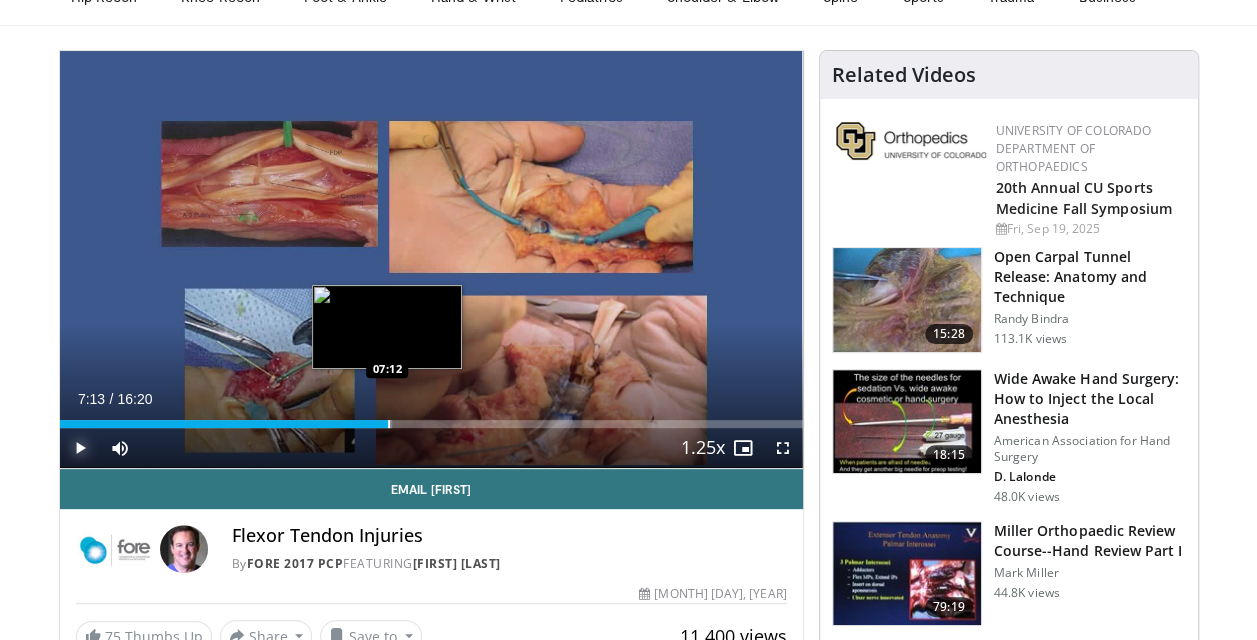 click at bounding box center (389, 424) 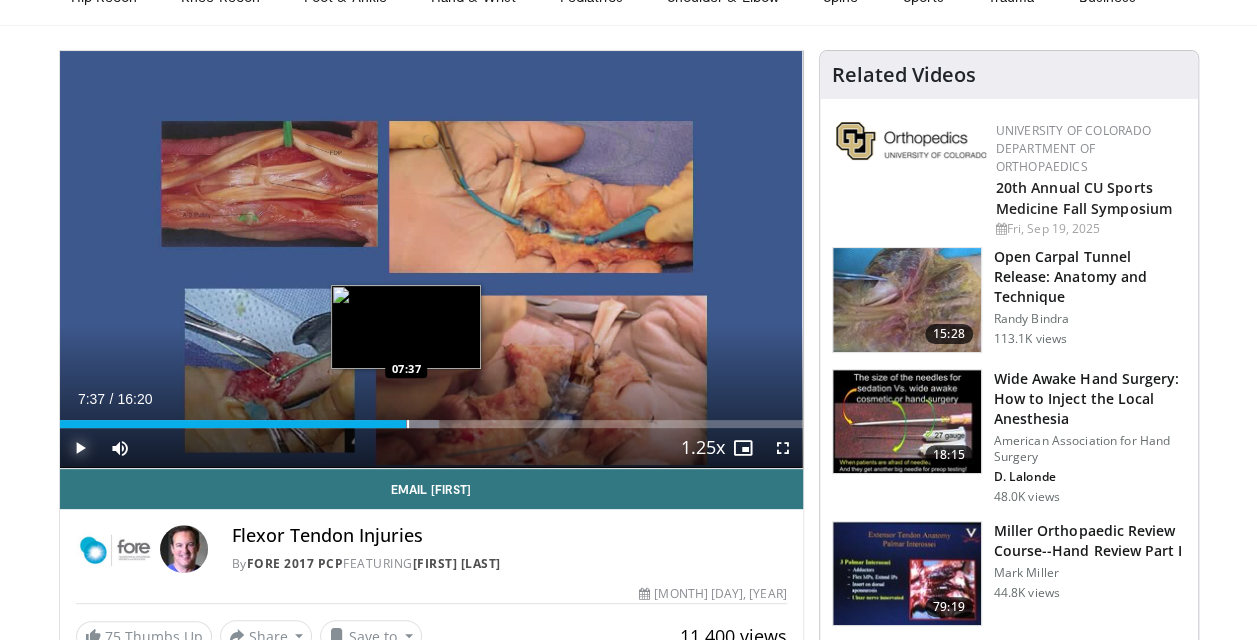 click at bounding box center [408, 424] 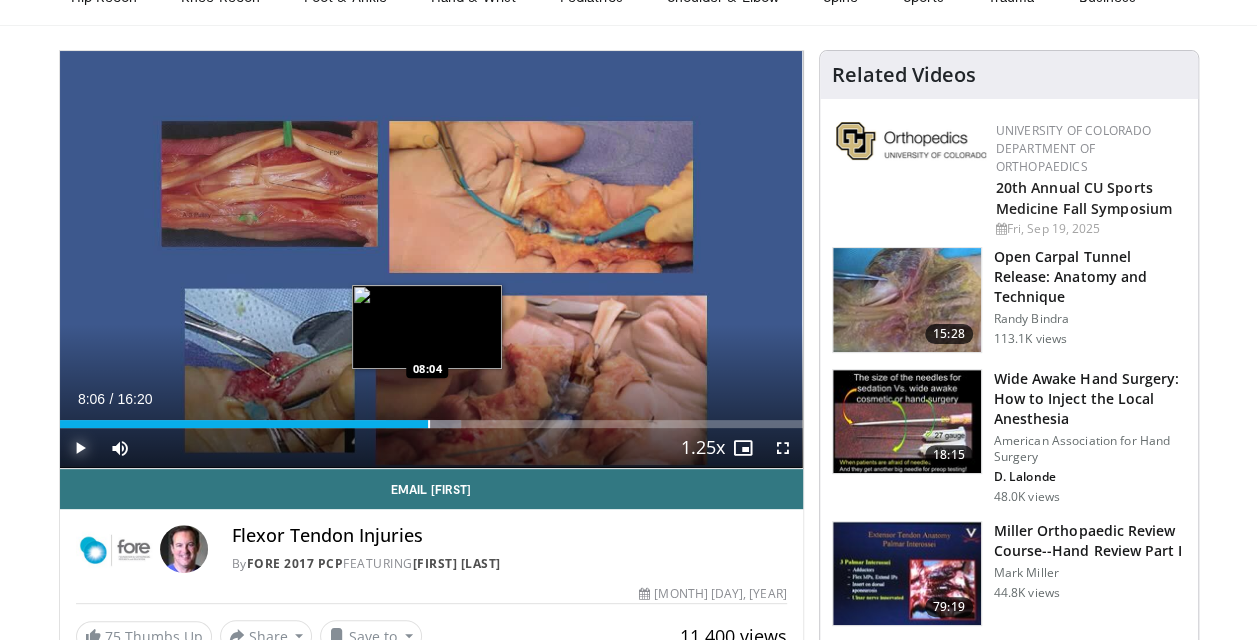 click at bounding box center (429, 424) 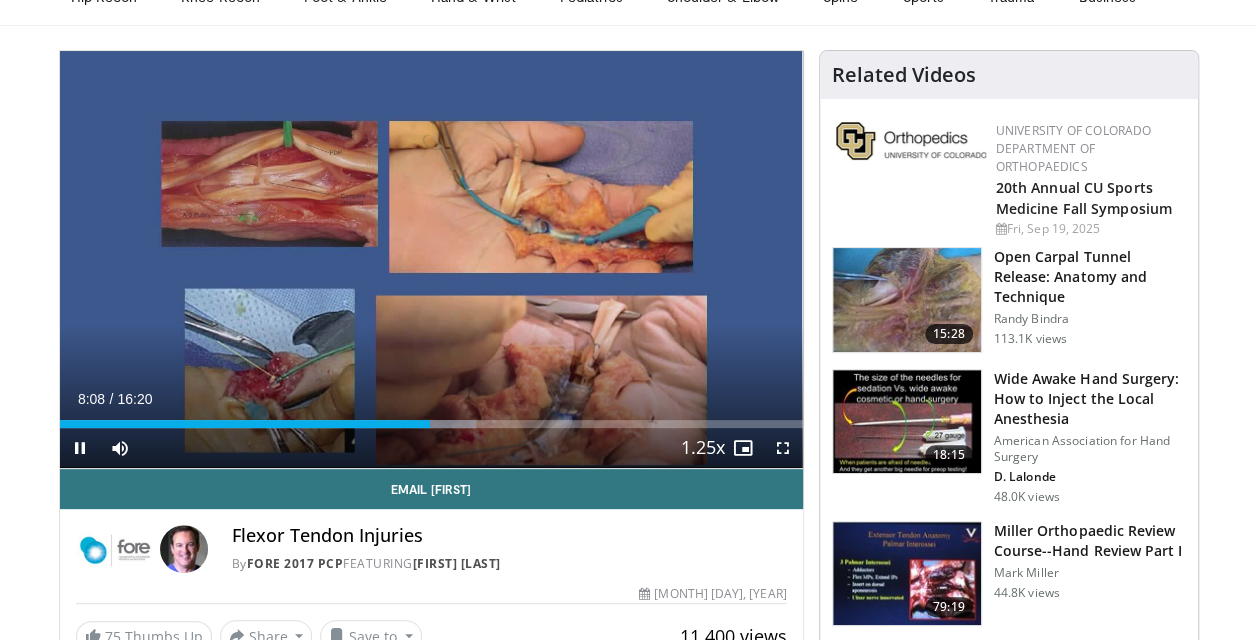 click on "**********" at bounding box center (431, 260) 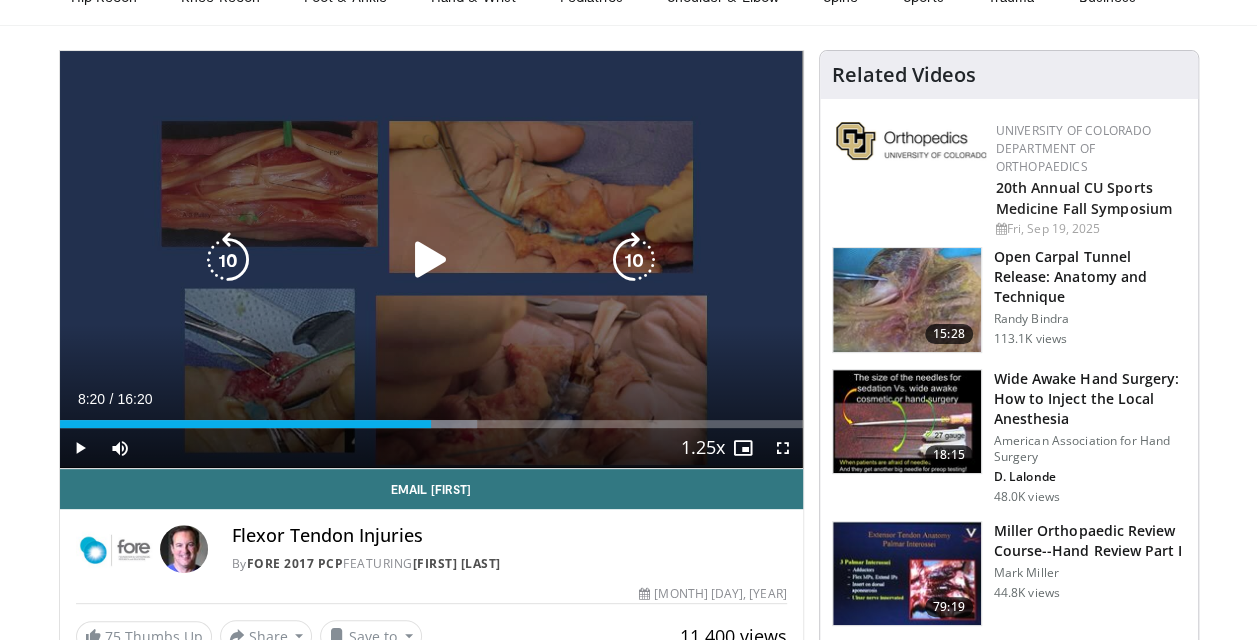 click at bounding box center (0, 0) 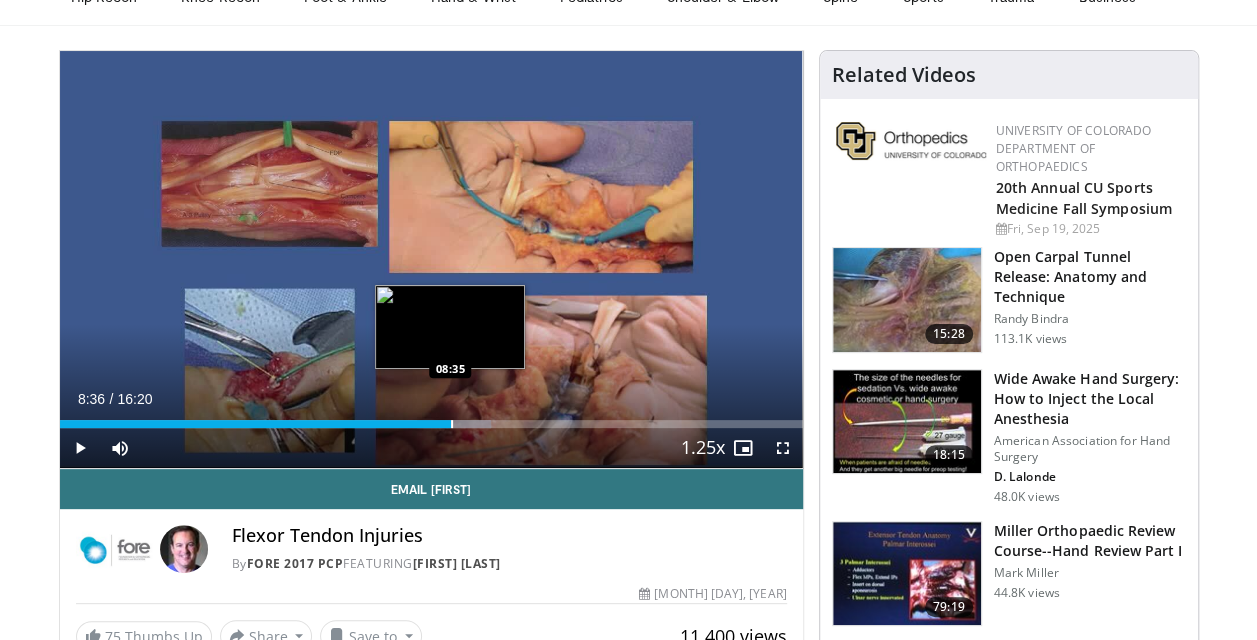 click at bounding box center (452, 424) 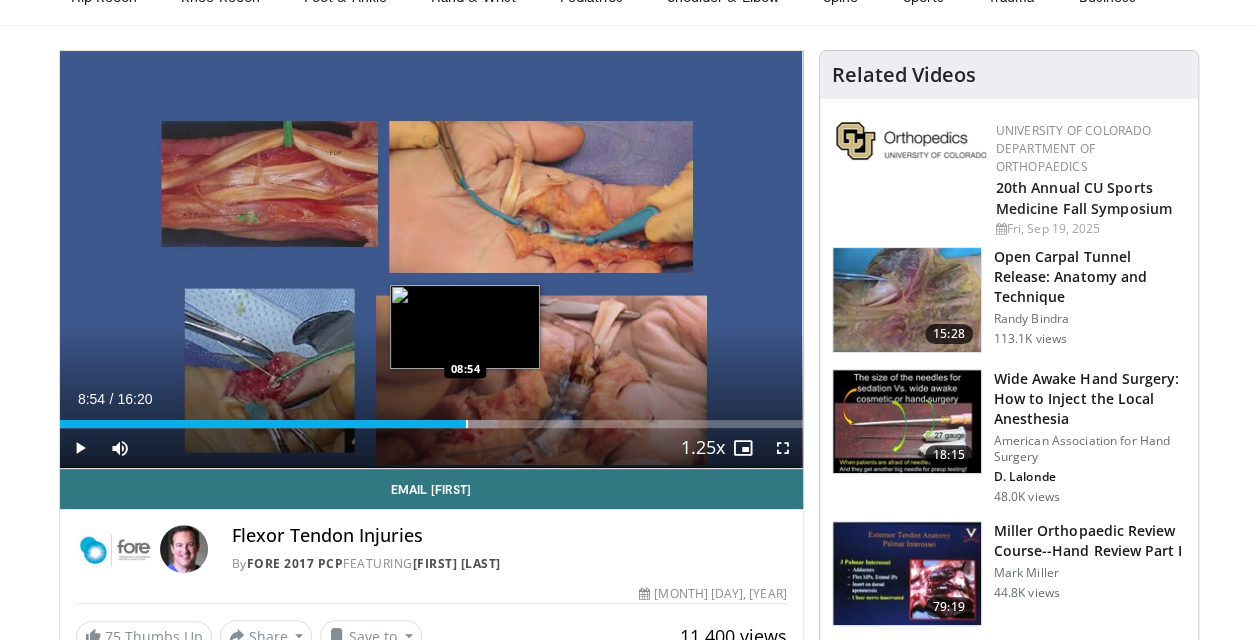 click at bounding box center (467, 424) 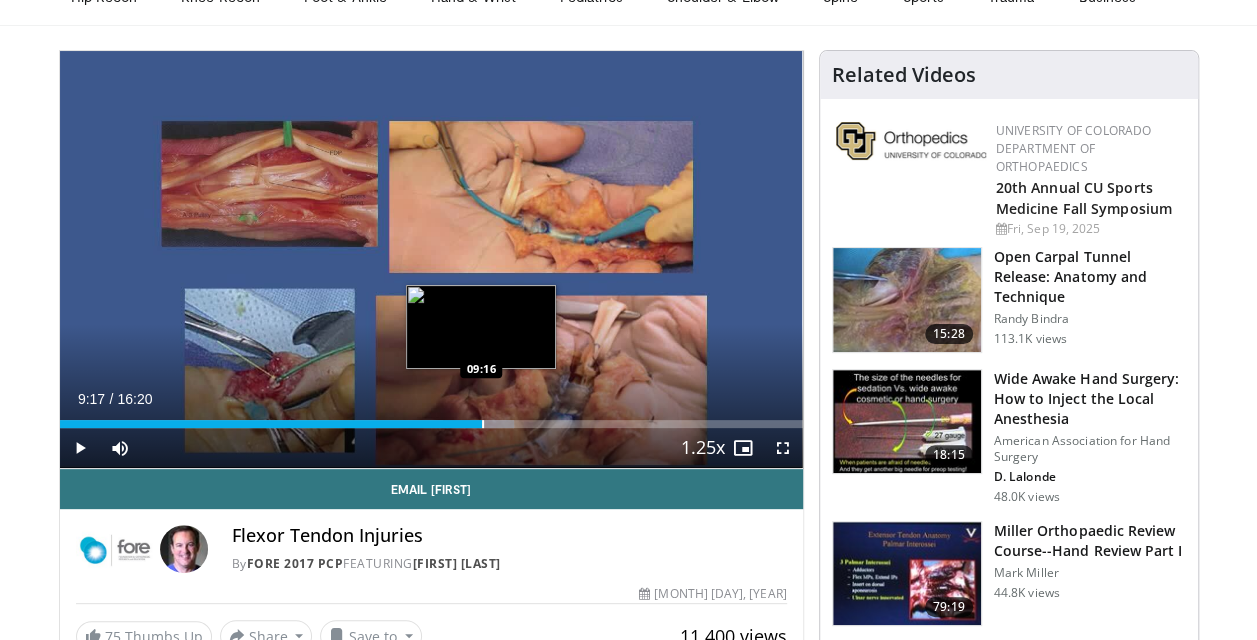click at bounding box center [483, 424] 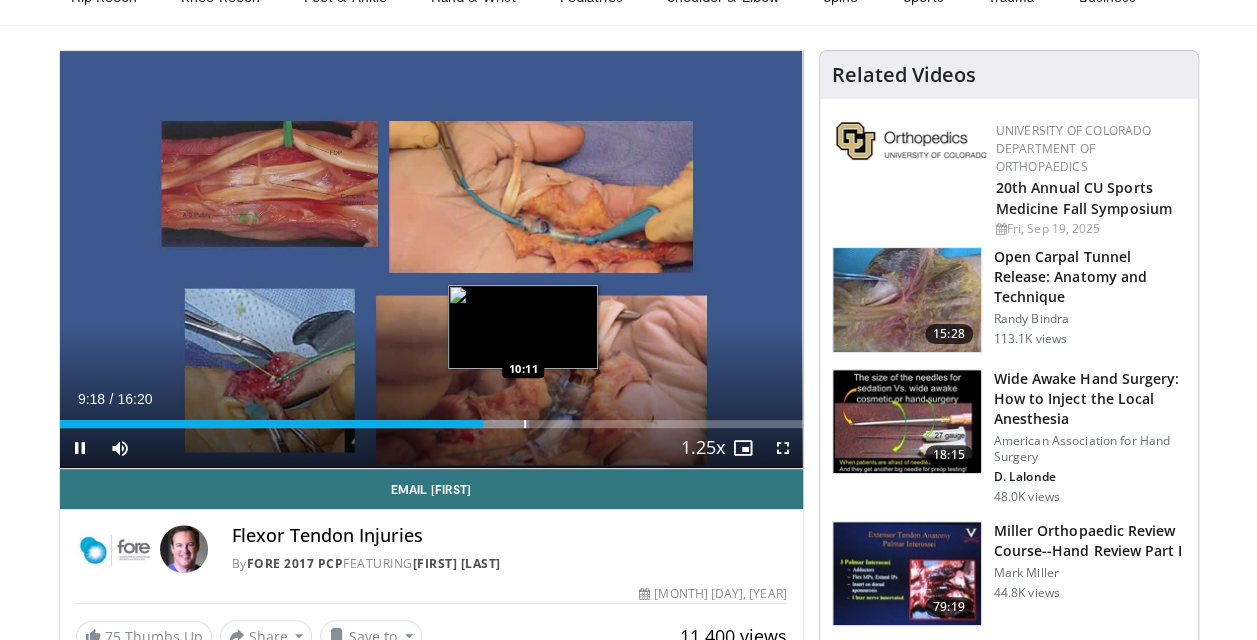 click at bounding box center [494, 424] 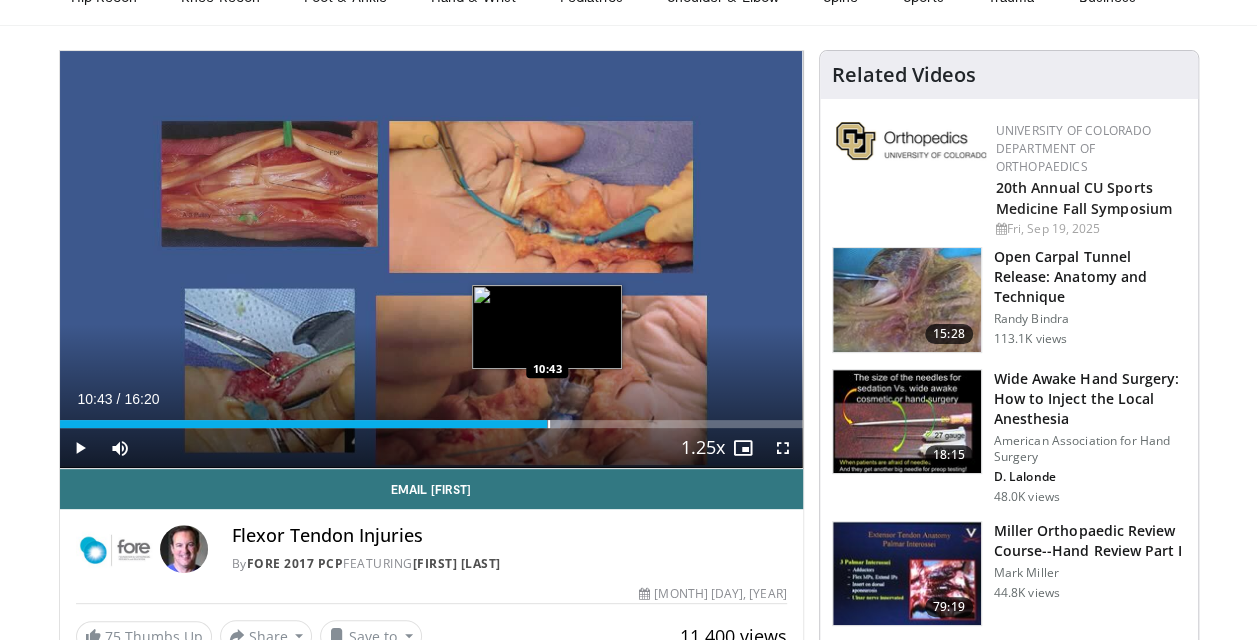 click at bounding box center (549, 424) 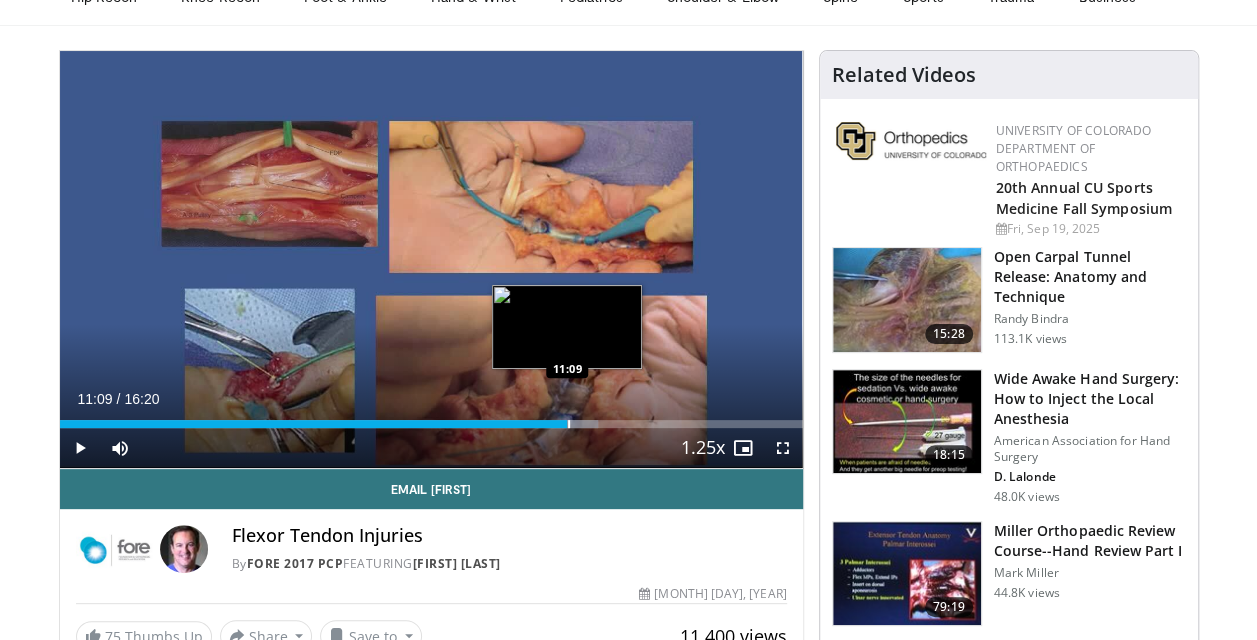click at bounding box center [569, 424] 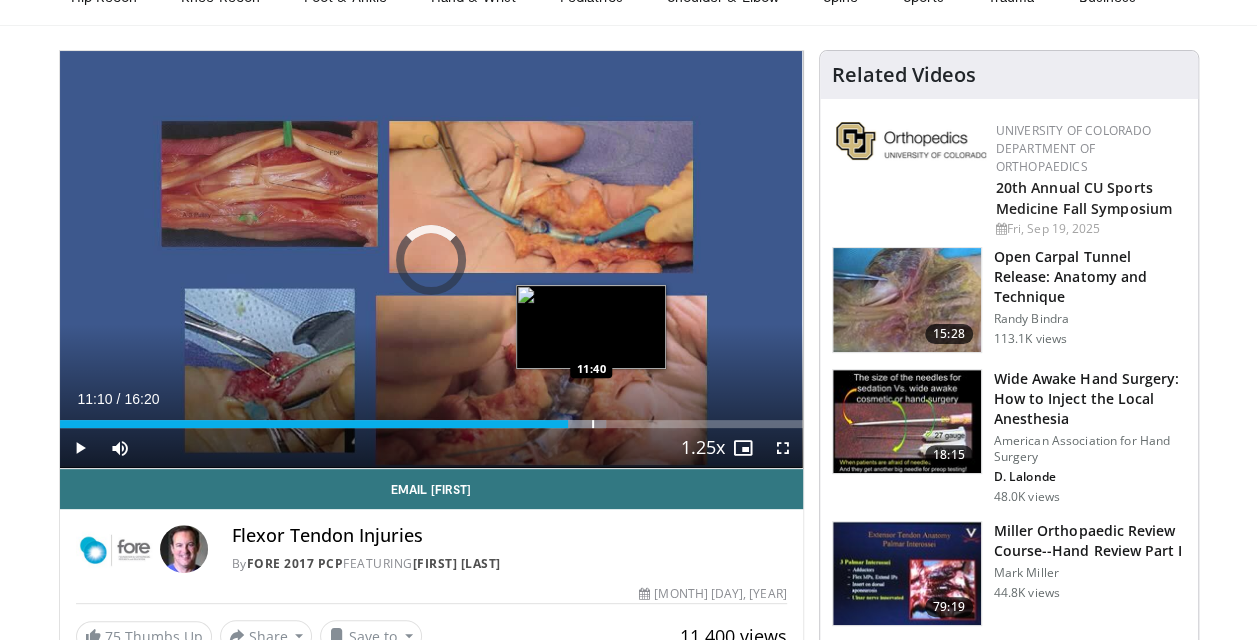 click at bounding box center [593, 424] 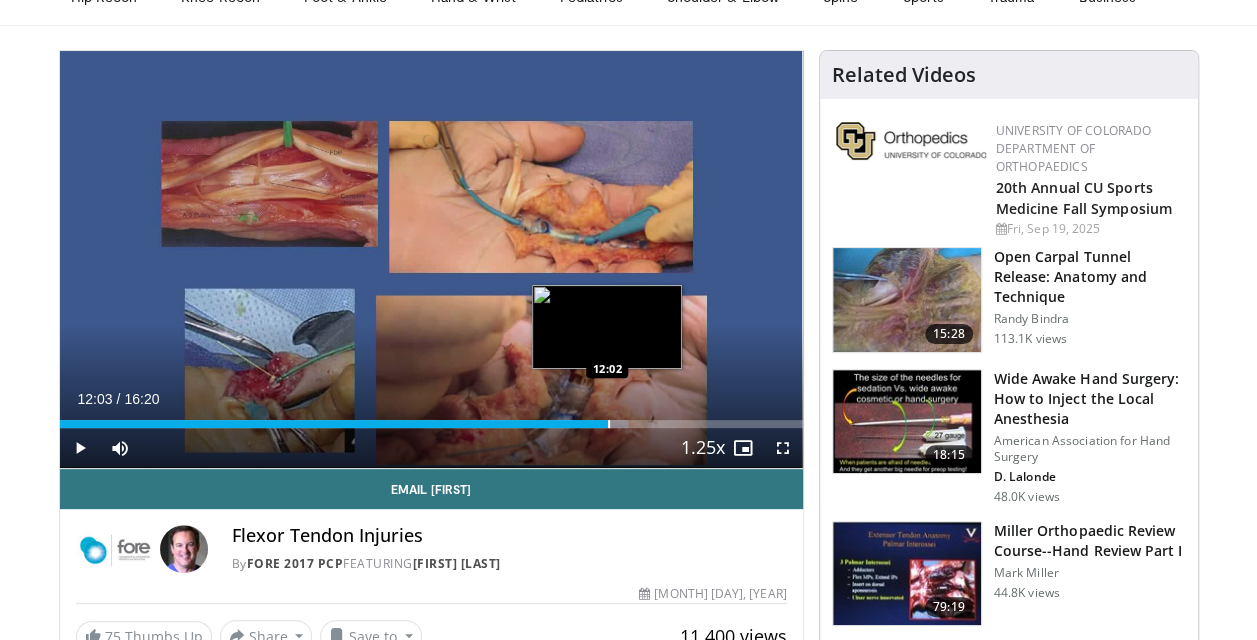 click at bounding box center (609, 424) 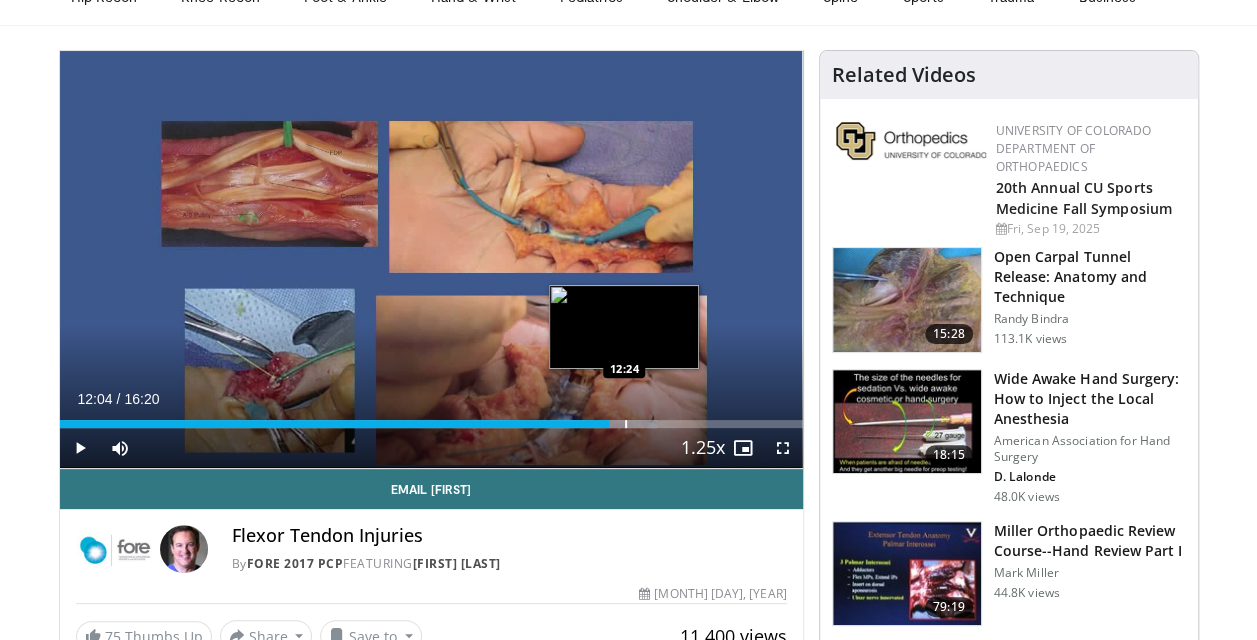 click at bounding box center (626, 424) 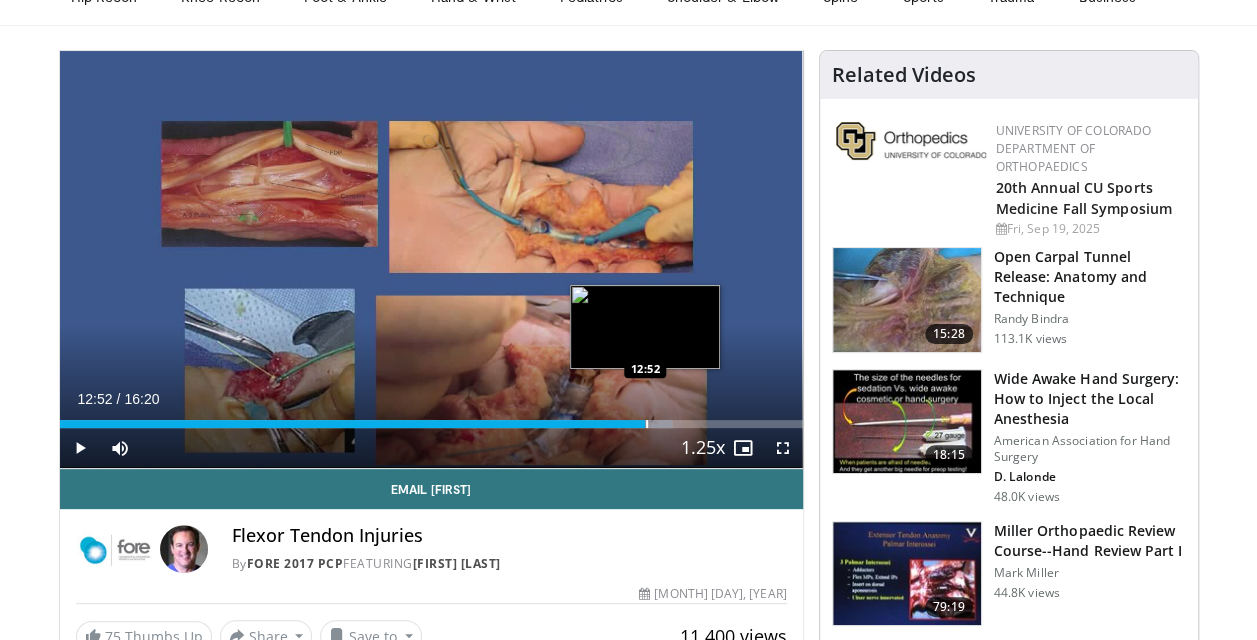 click at bounding box center (647, 424) 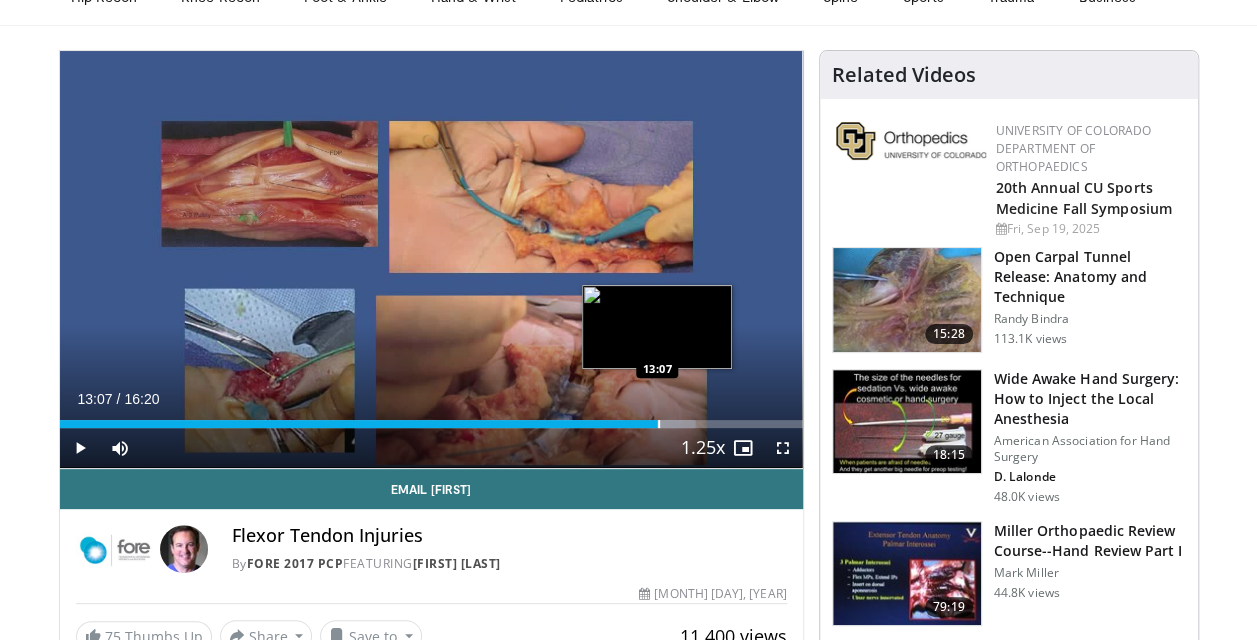 click at bounding box center (659, 424) 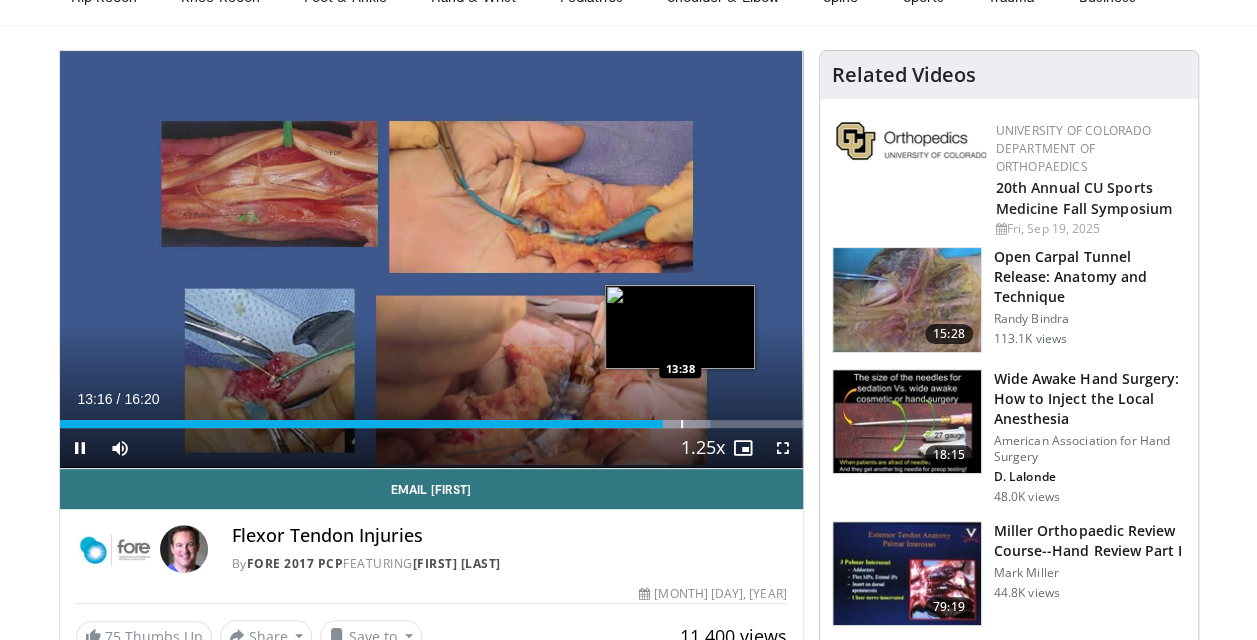 click at bounding box center [682, 424] 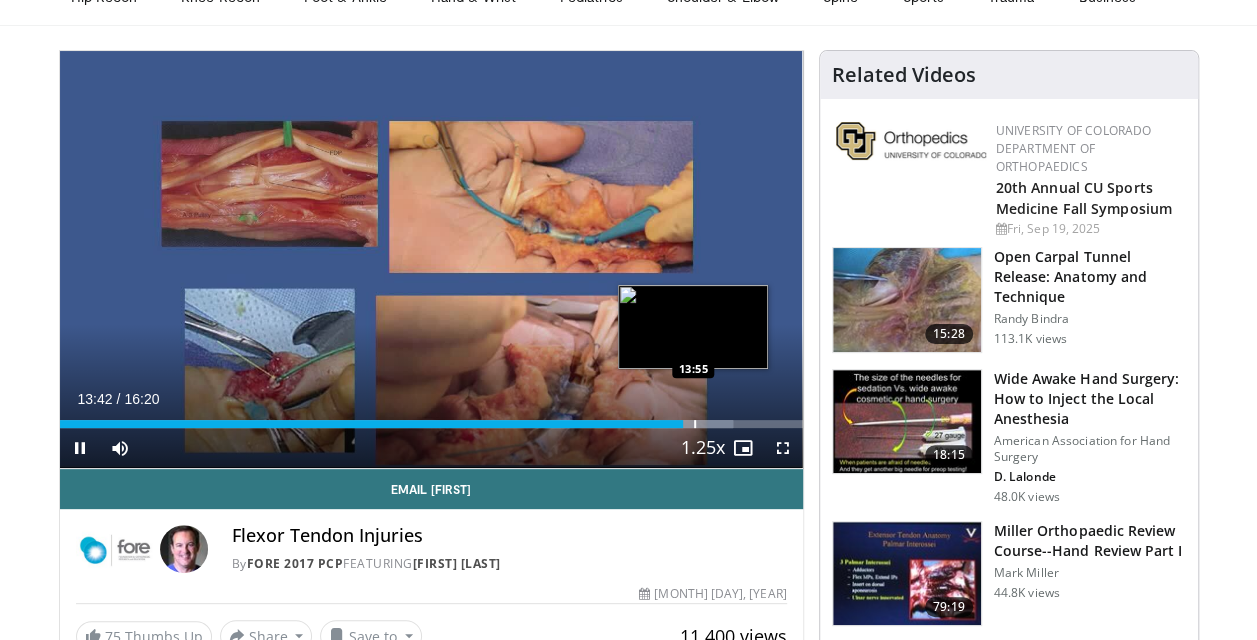 click at bounding box center (695, 424) 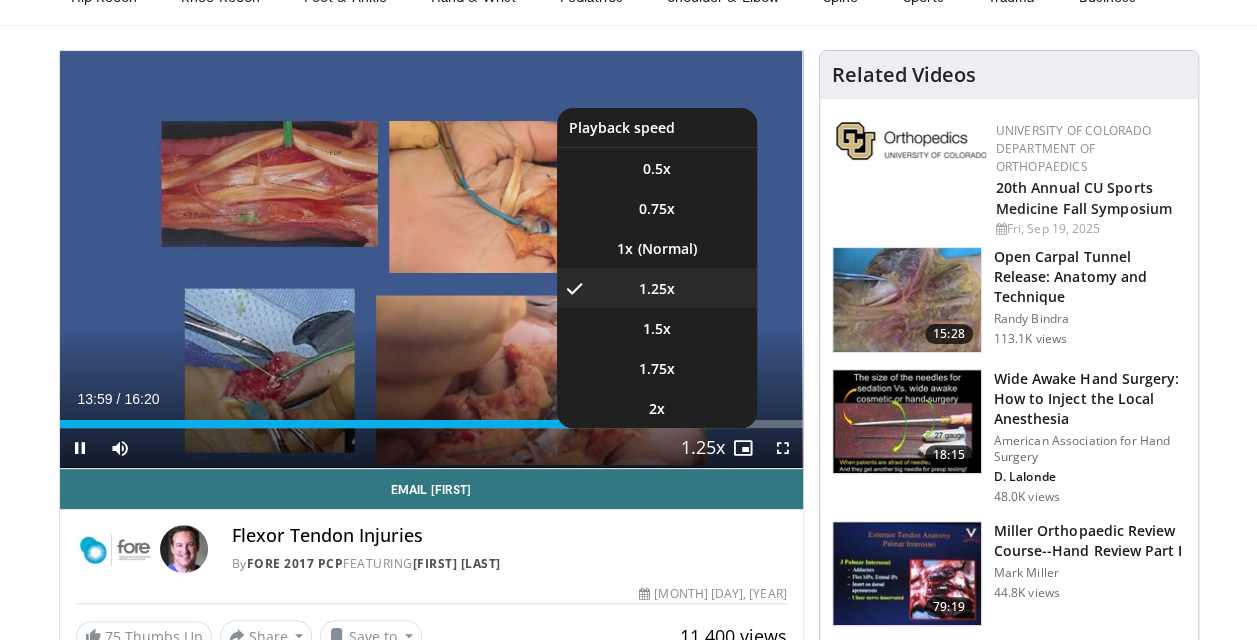 click on "Playback Rate" at bounding box center [703, 448] 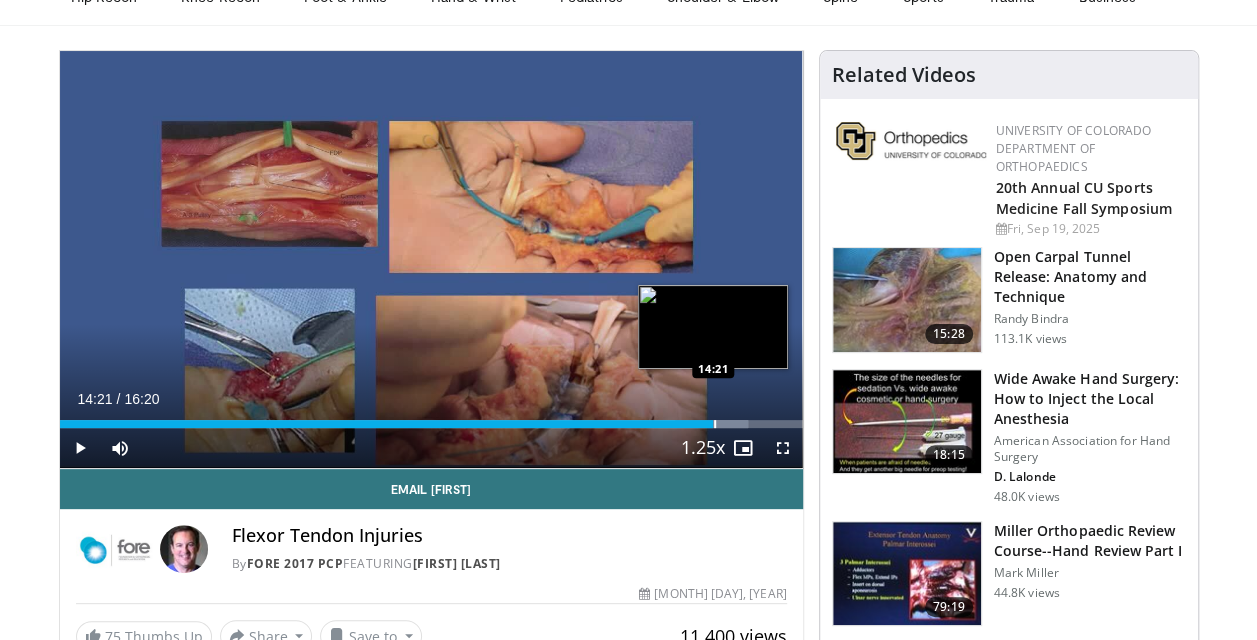 click at bounding box center (715, 424) 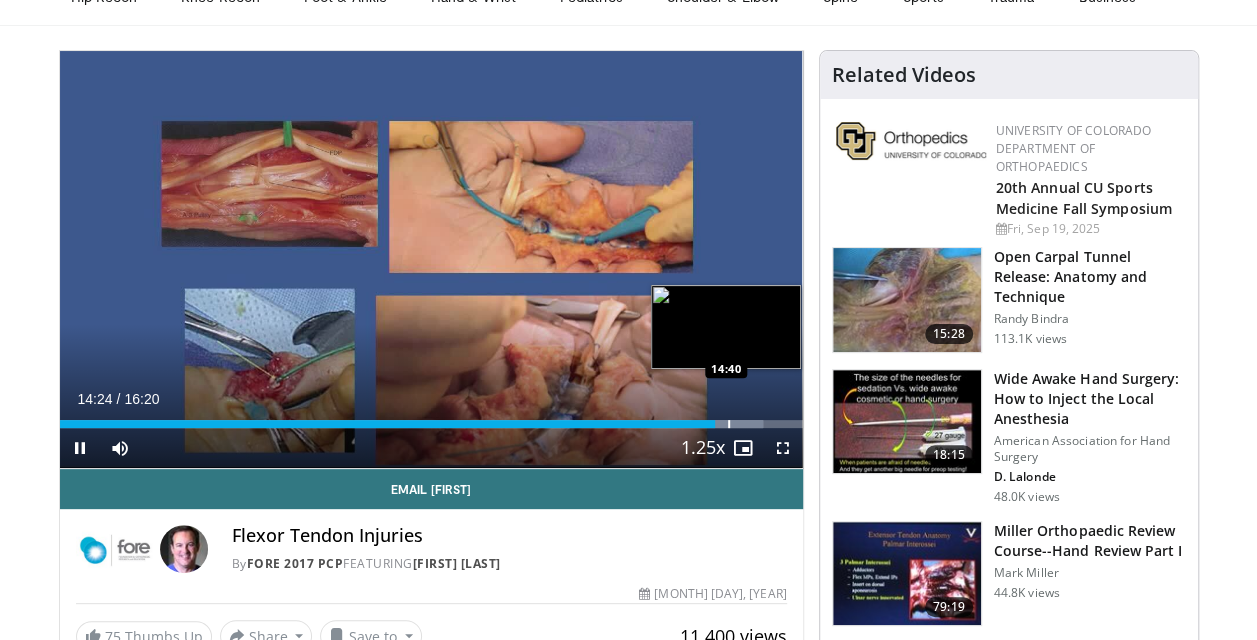 click on "**********" at bounding box center (431, 260) 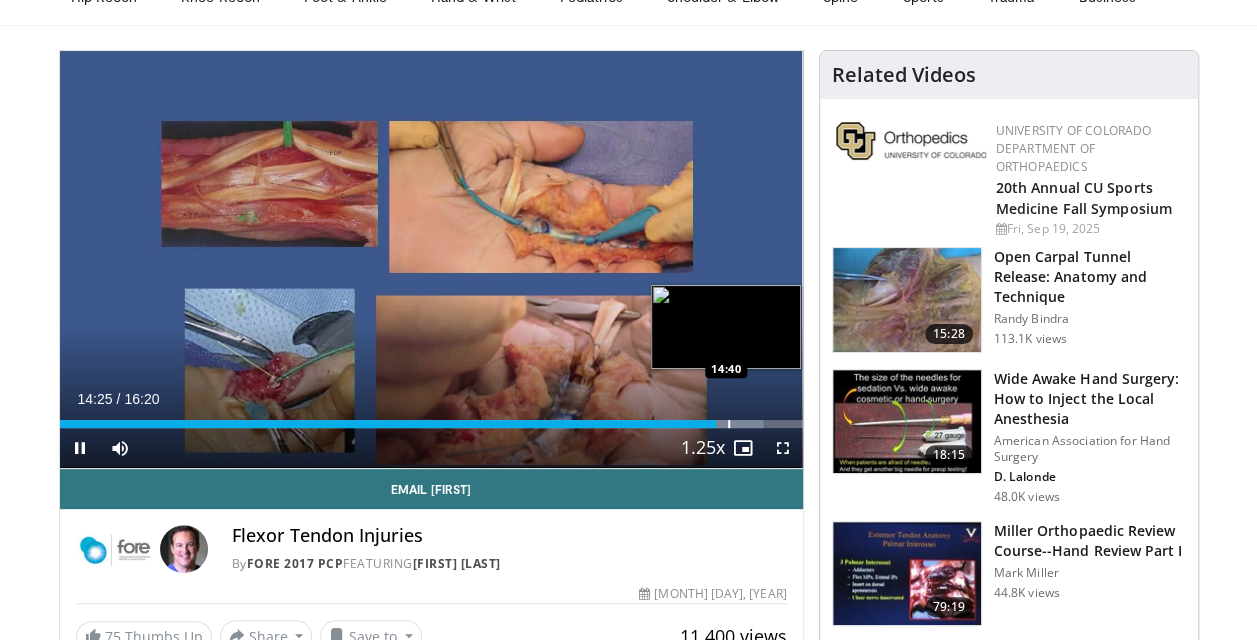 click on "**********" at bounding box center (431, 260) 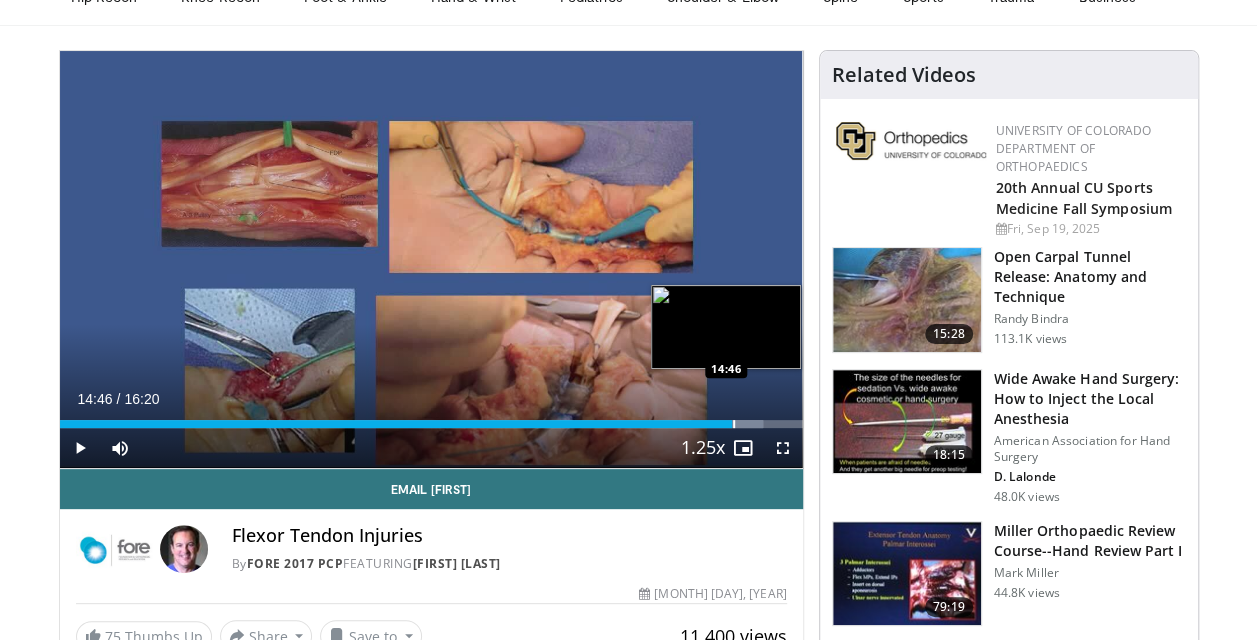 click at bounding box center (734, 424) 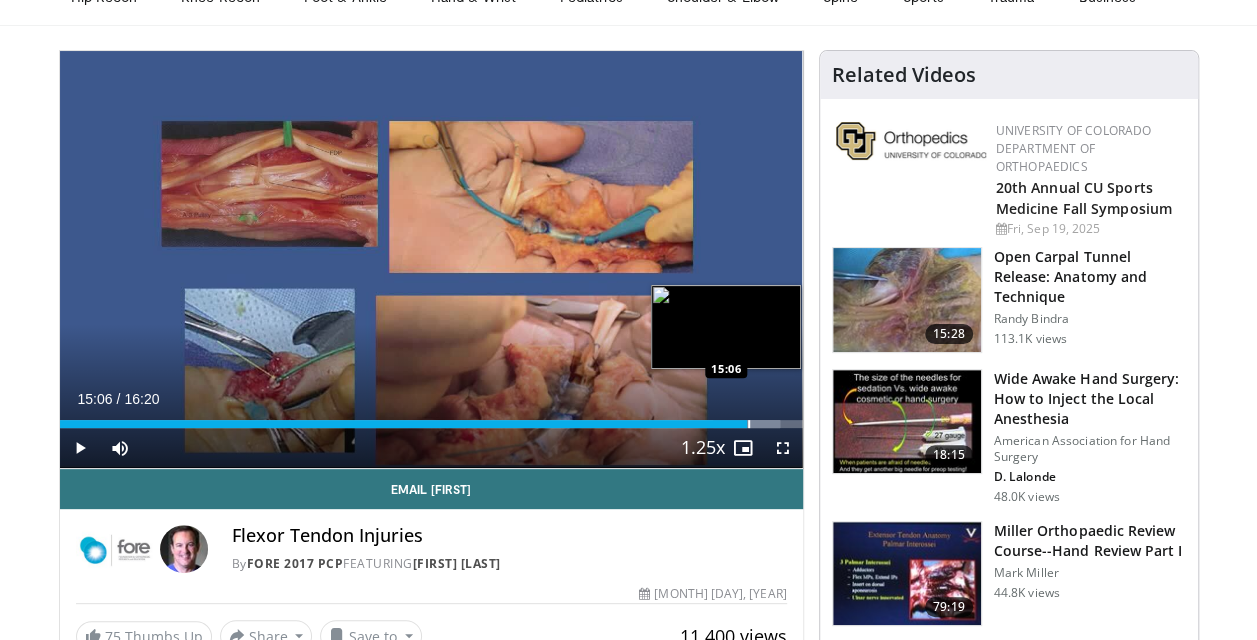 click at bounding box center [749, 424] 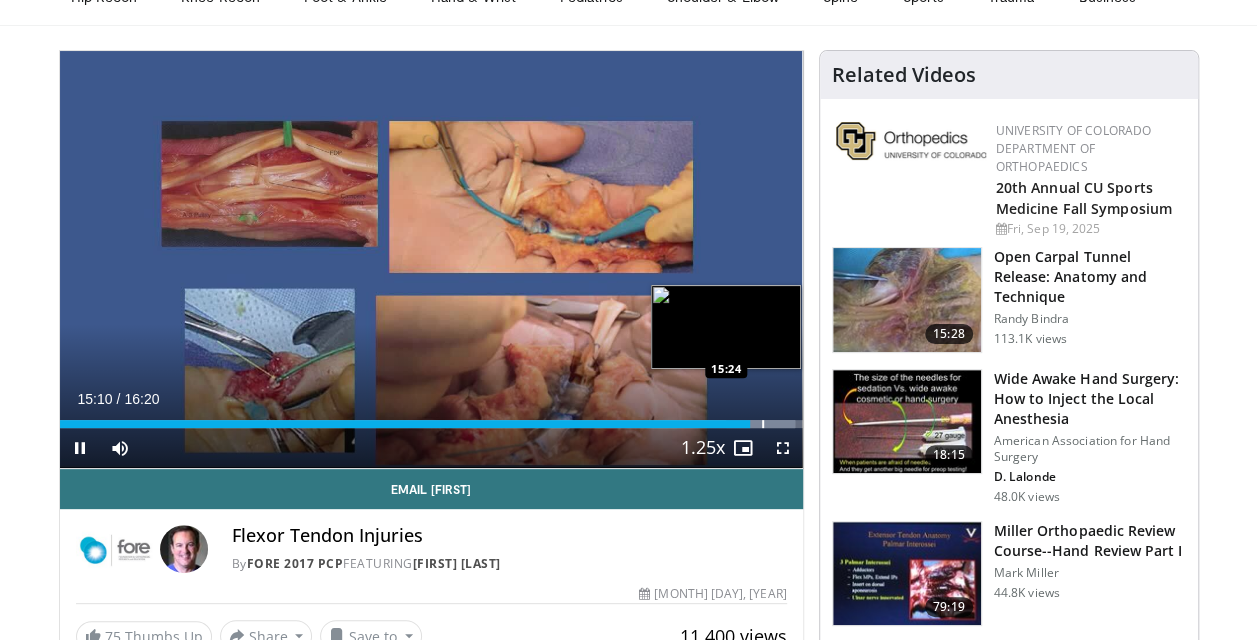 click at bounding box center [763, 424] 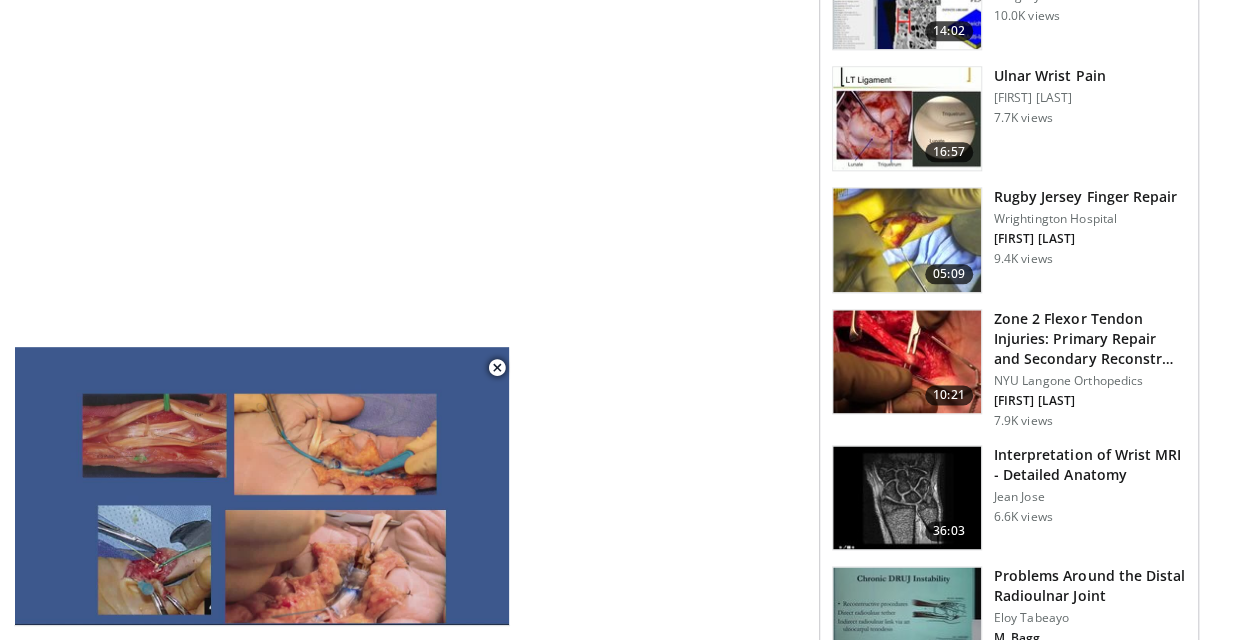 scroll, scrollTop: 1078, scrollLeft: 0, axis: vertical 